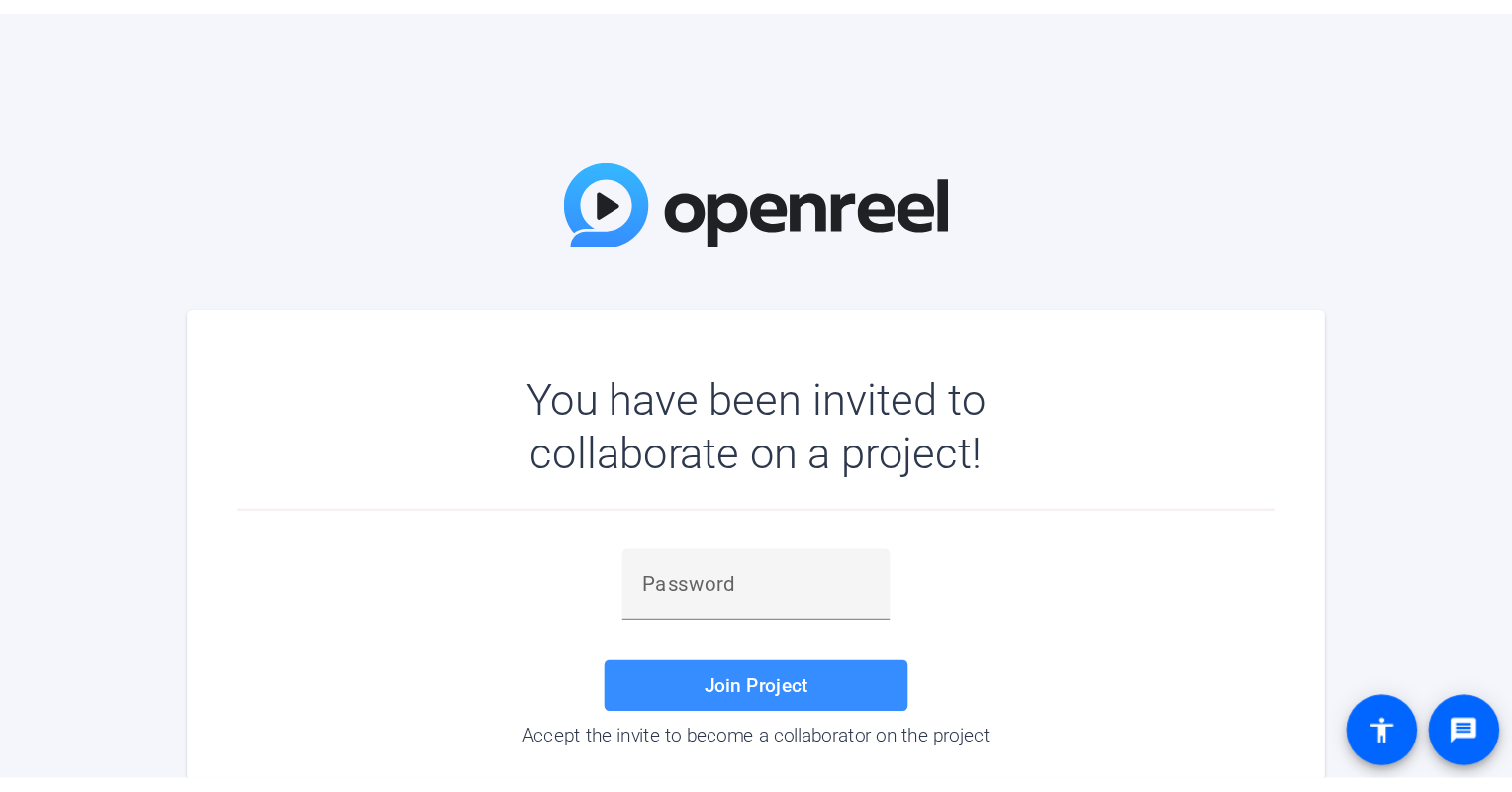 scroll, scrollTop: 0, scrollLeft: 0, axis: both 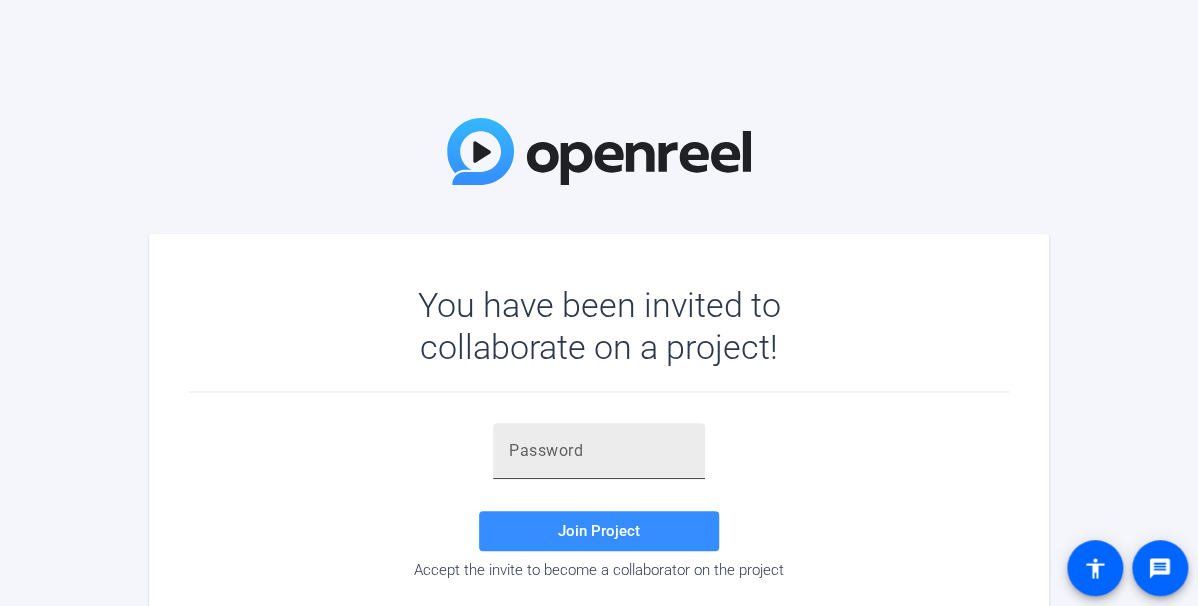 click at bounding box center [599, 451] 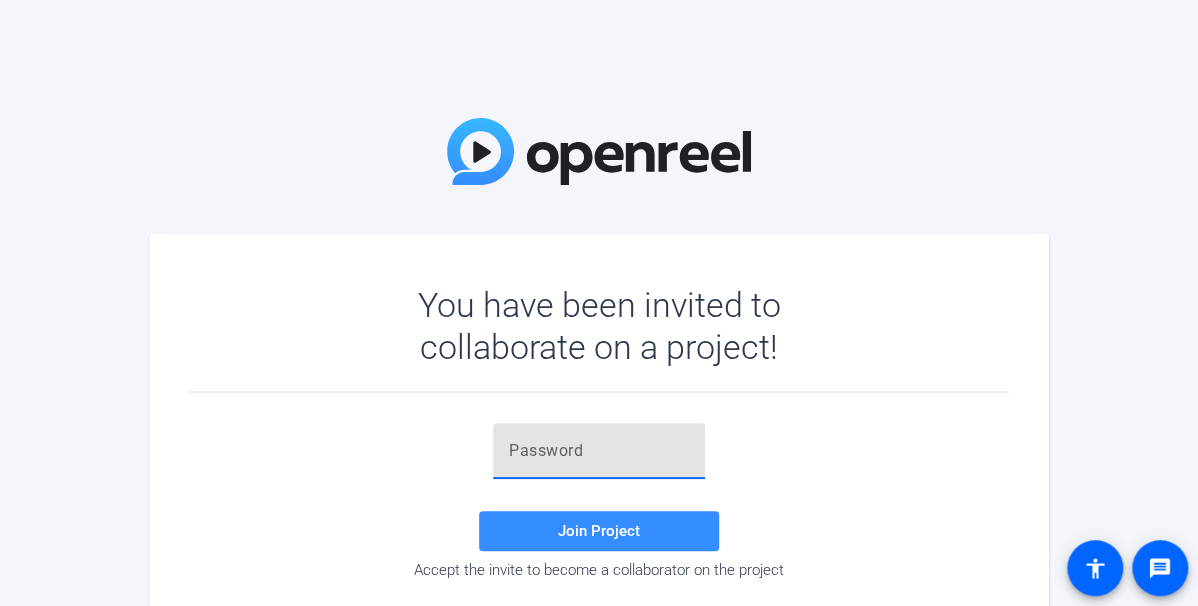 paste on "]Ua4p}" 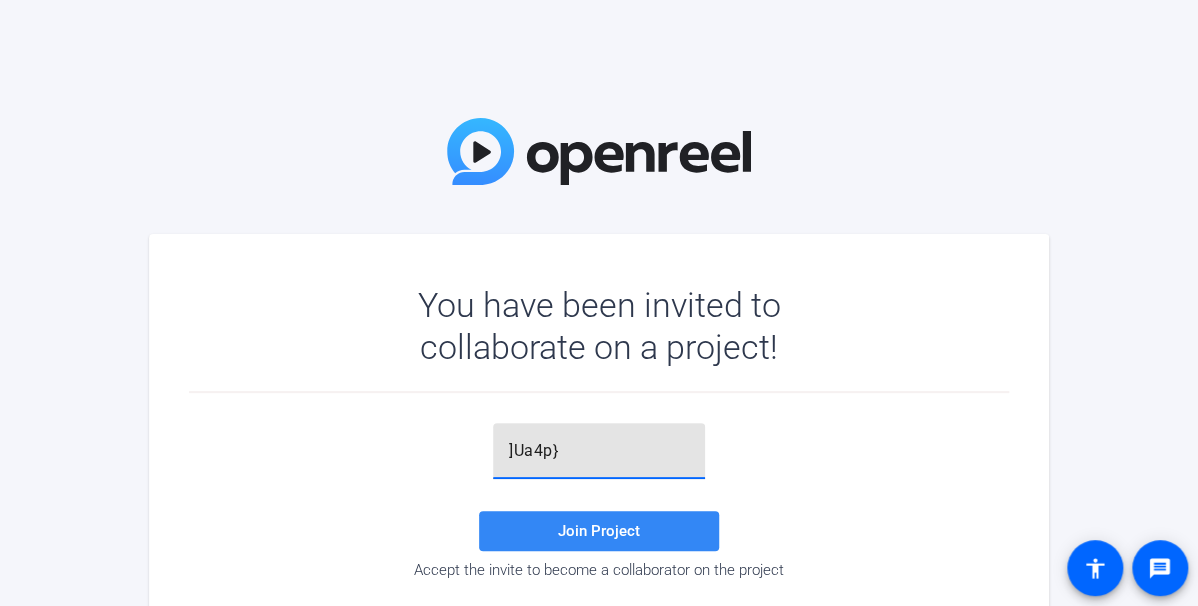 click on "Join Project" 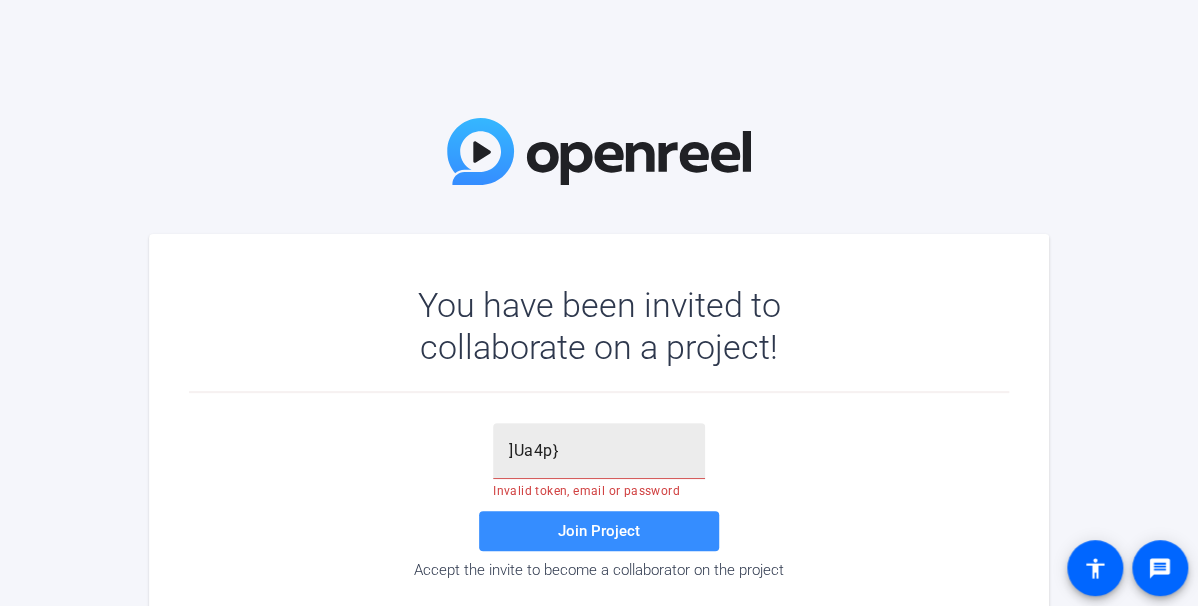 click on "]Ua4p}" at bounding box center (599, 451) 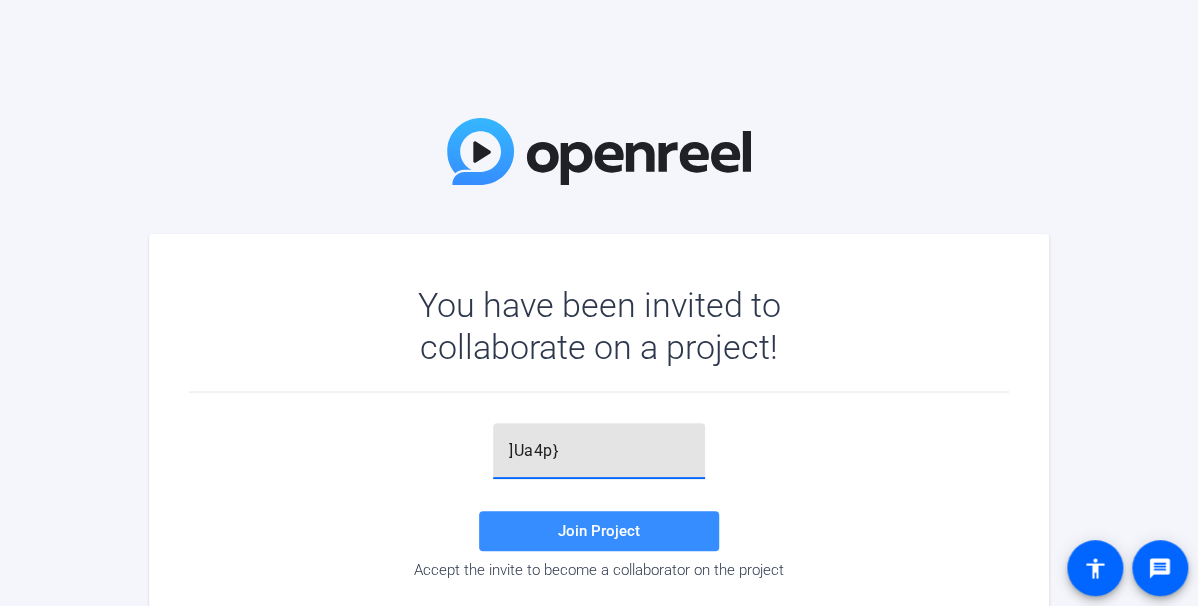 click on "]Ua4p}" at bounding box center (599, 451) 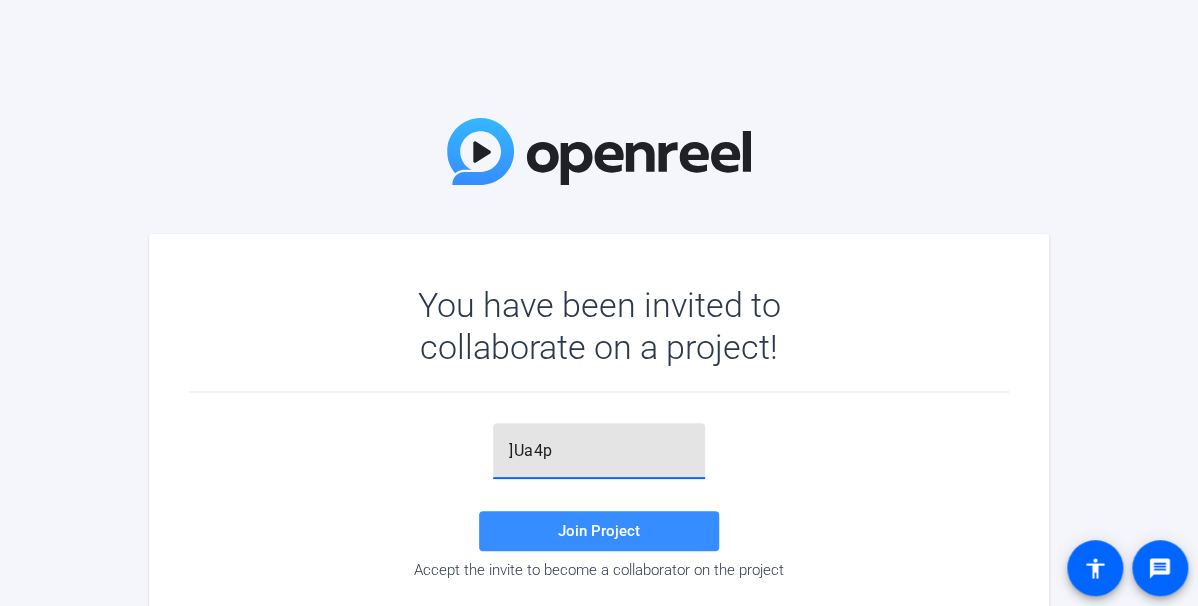 type on "]Ua4p}" 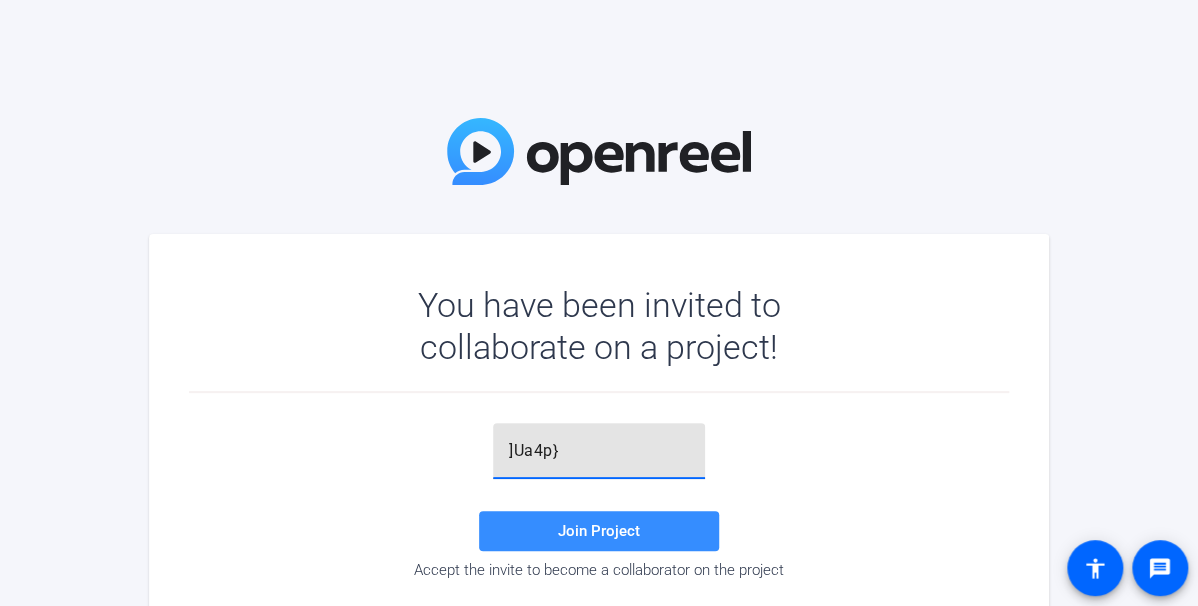 click on "]Ua4p}" 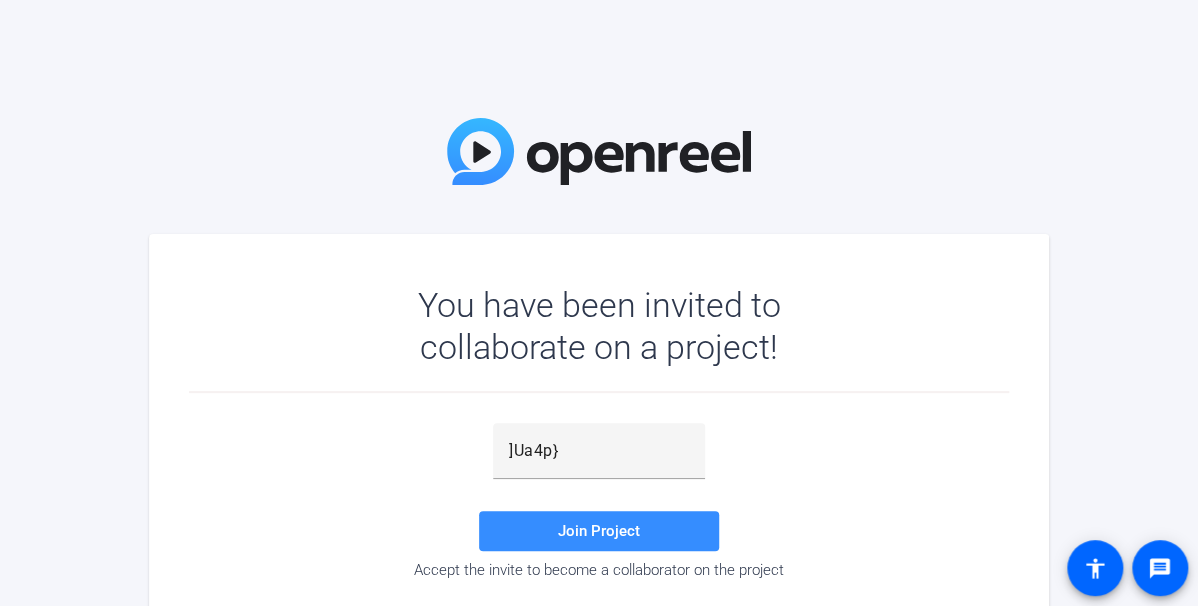drag, startPoint x: 506, startPoint y: 447, endPoint x: 492, endPoint y: 448, distance: 14.035668 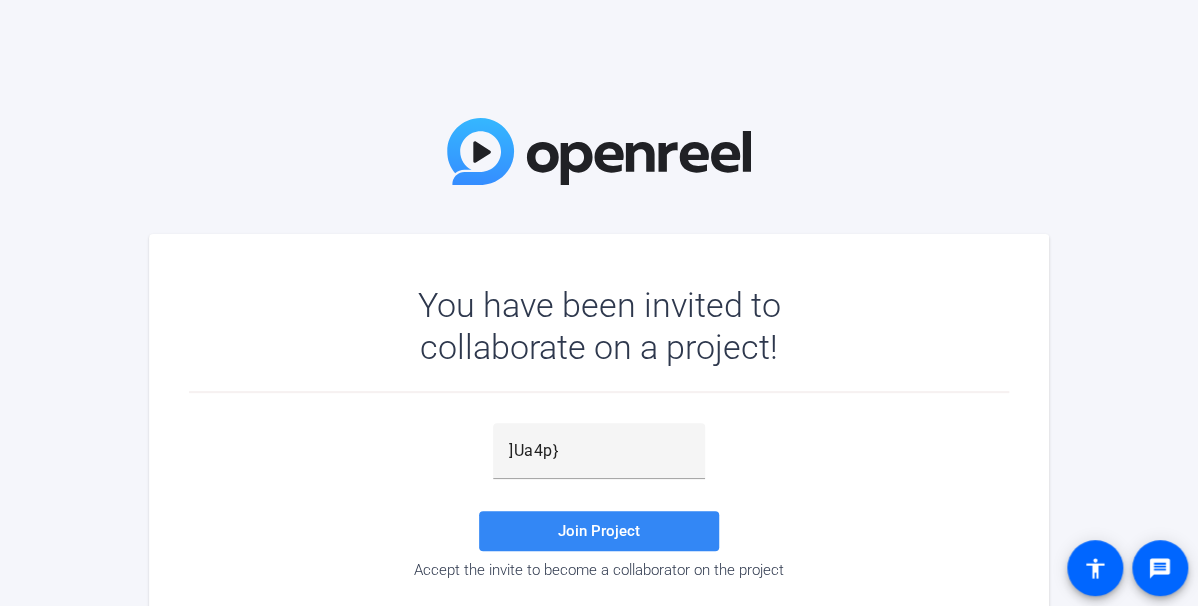 click on "Join Project" 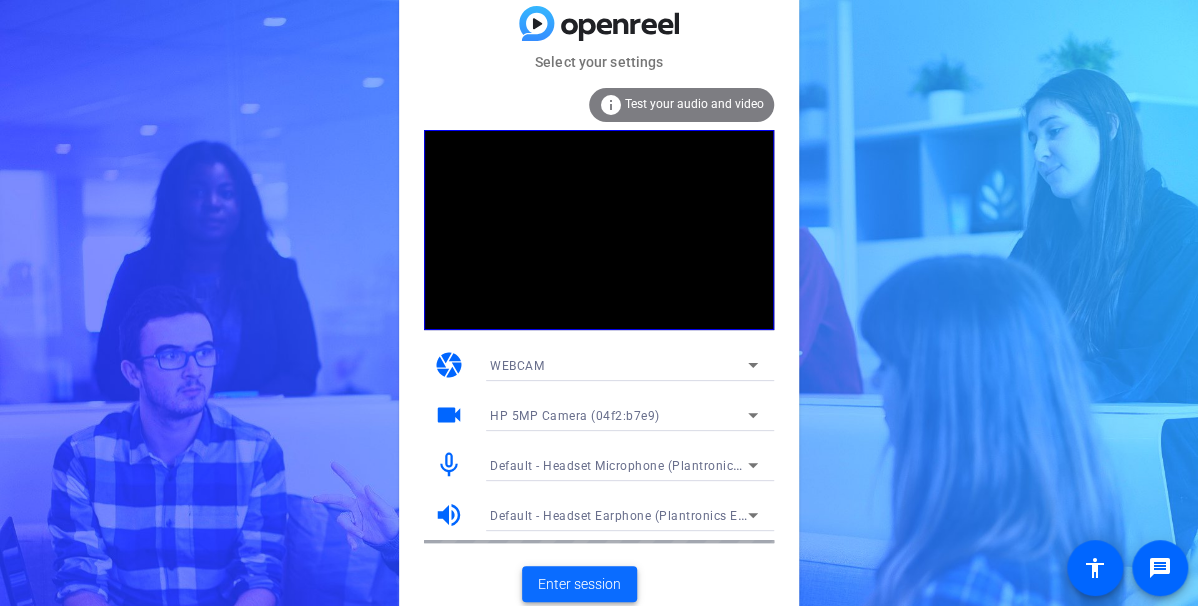 click on "Enter session" 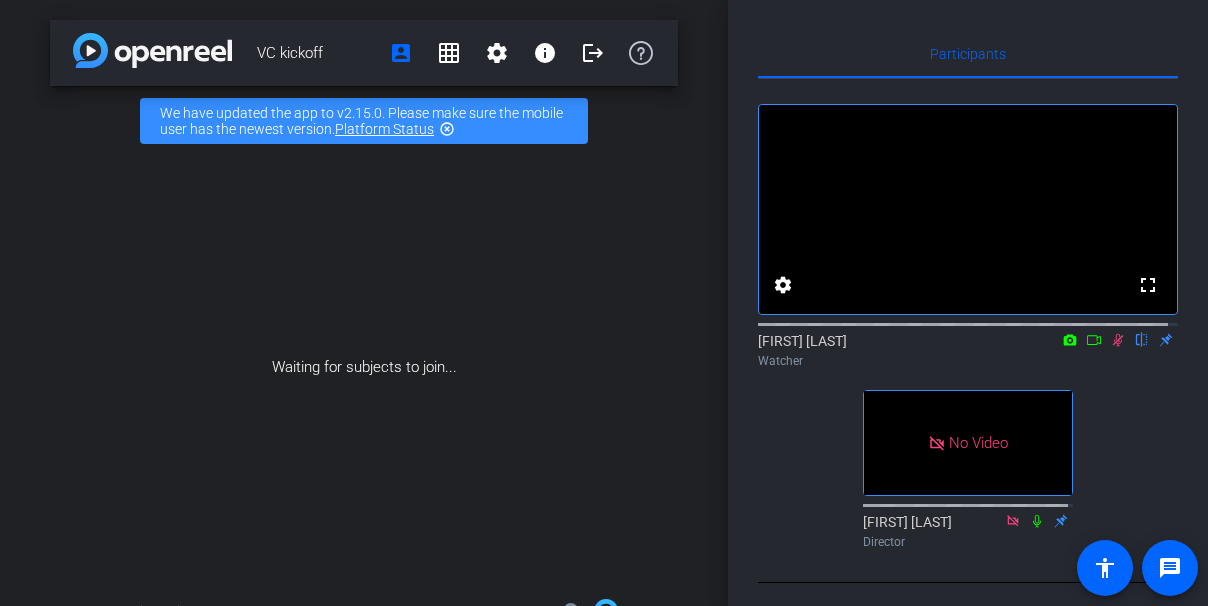 click 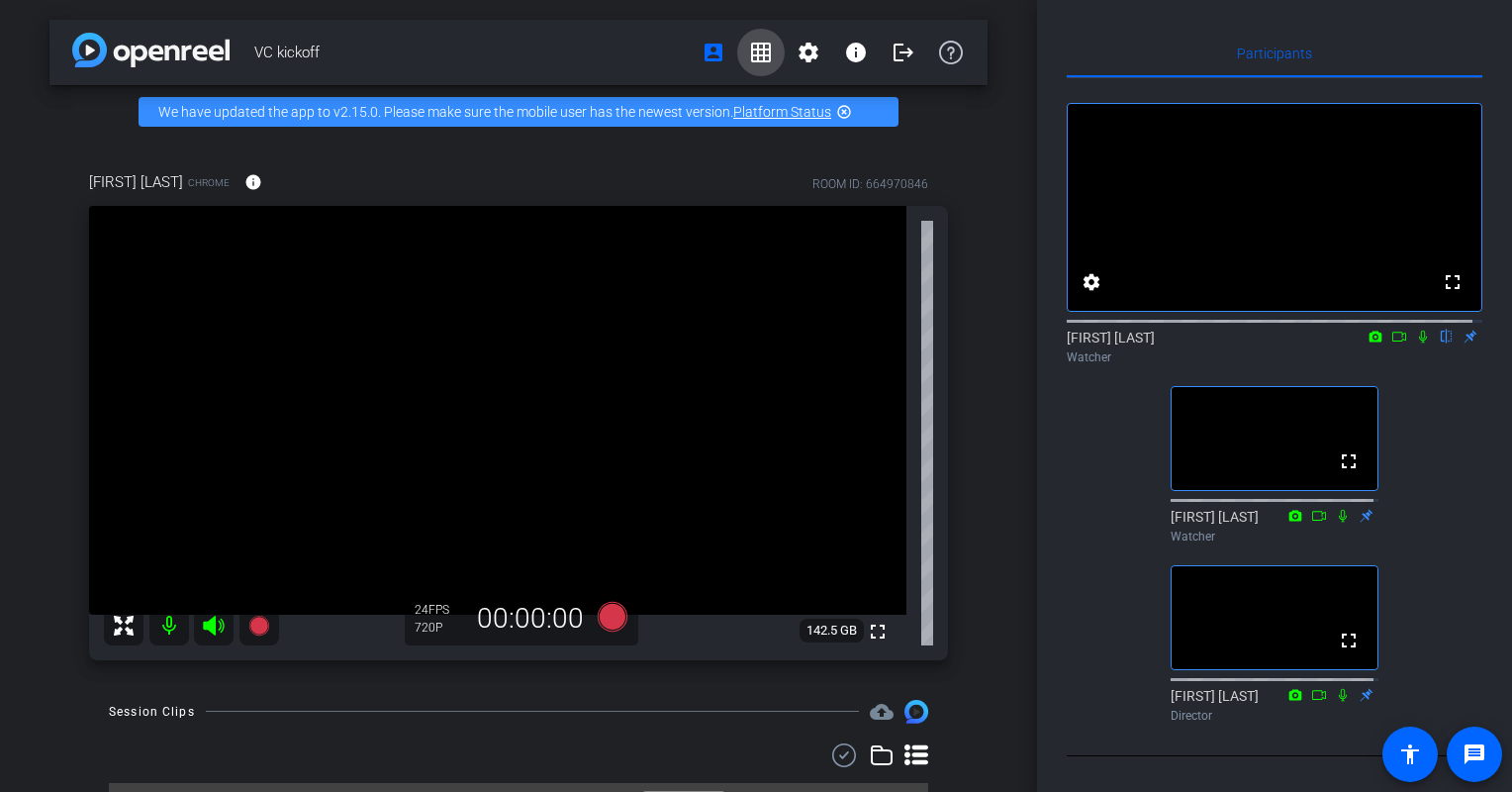 click on "grid_on" at bounding box center (761, 52) 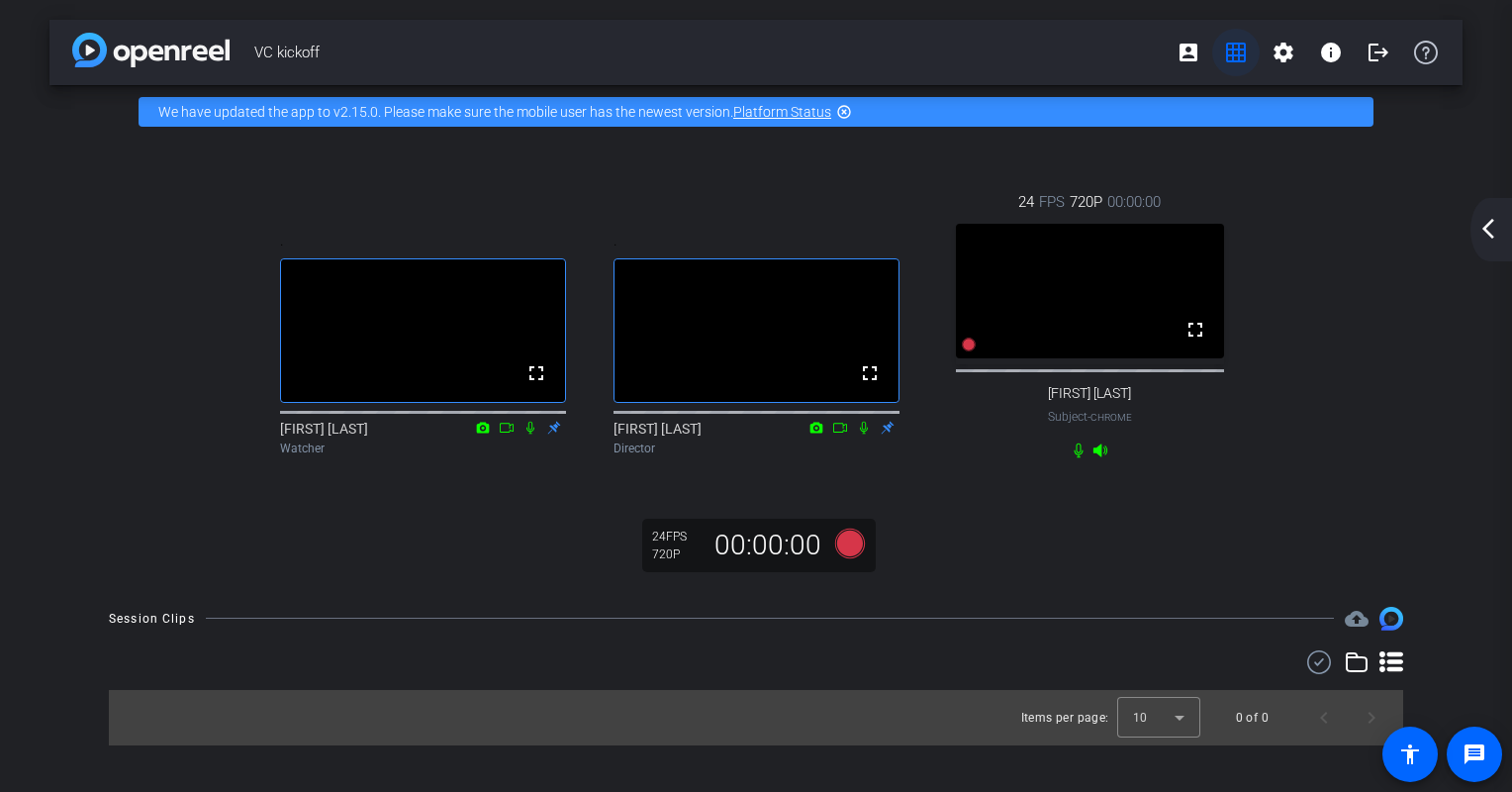 click on "grid_on" at bounding box center (1236, 52) 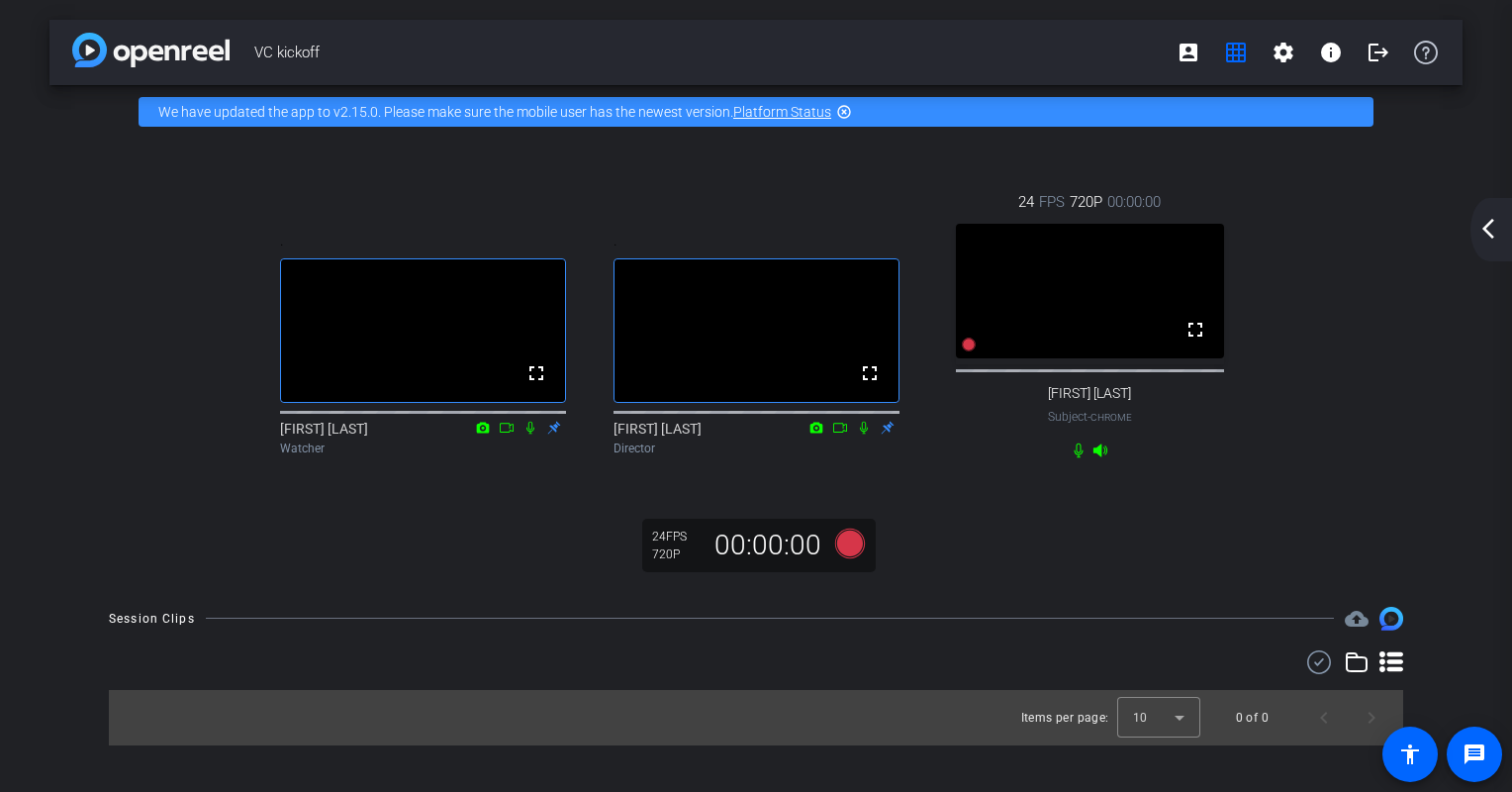 click on "arrow_back_ios_new" 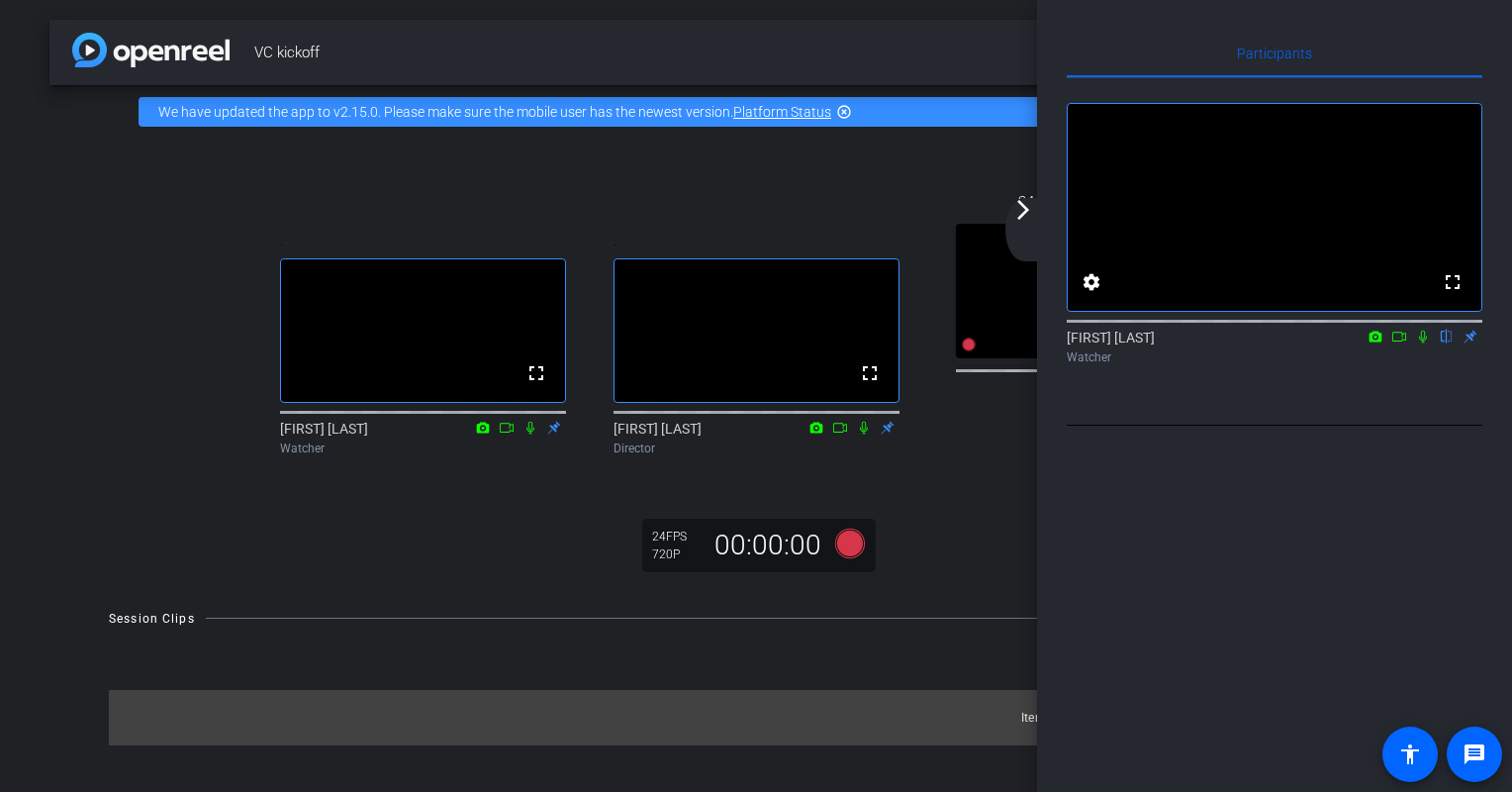 click on "arrow_forward_ios" 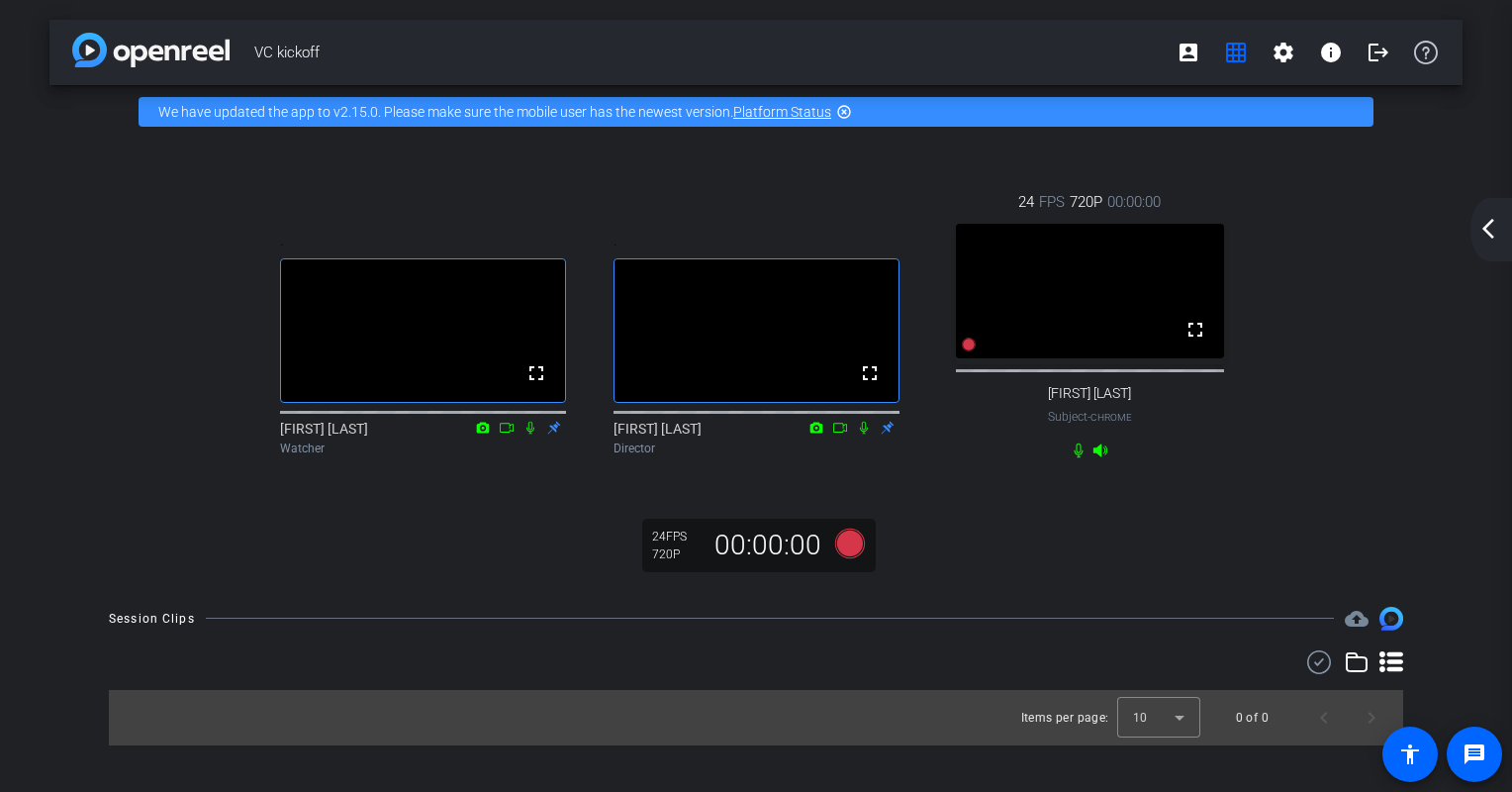 click on "arrow_back_ios_new" 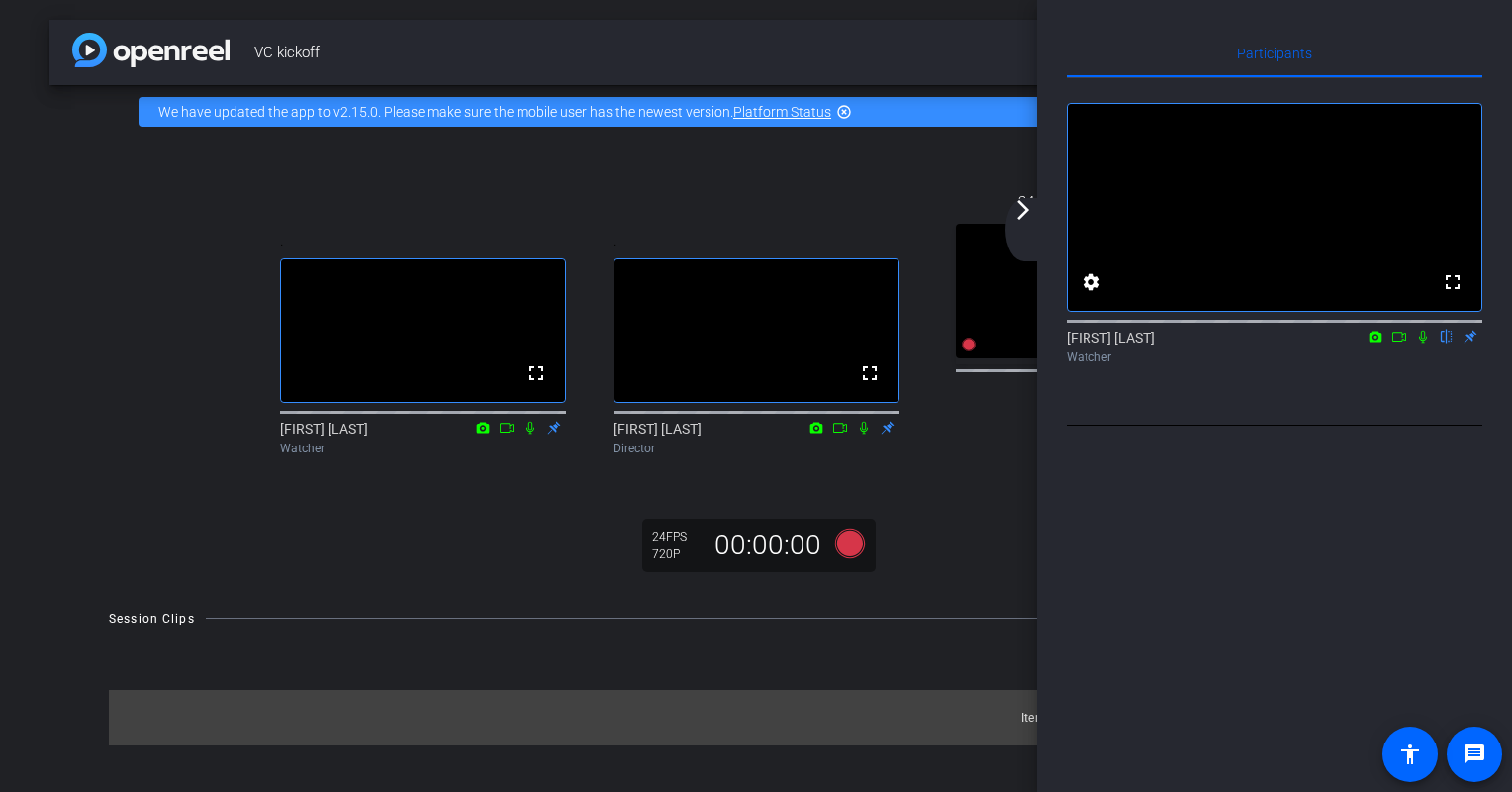 click on "arrow_back_ios_new arrow_forward_ios" 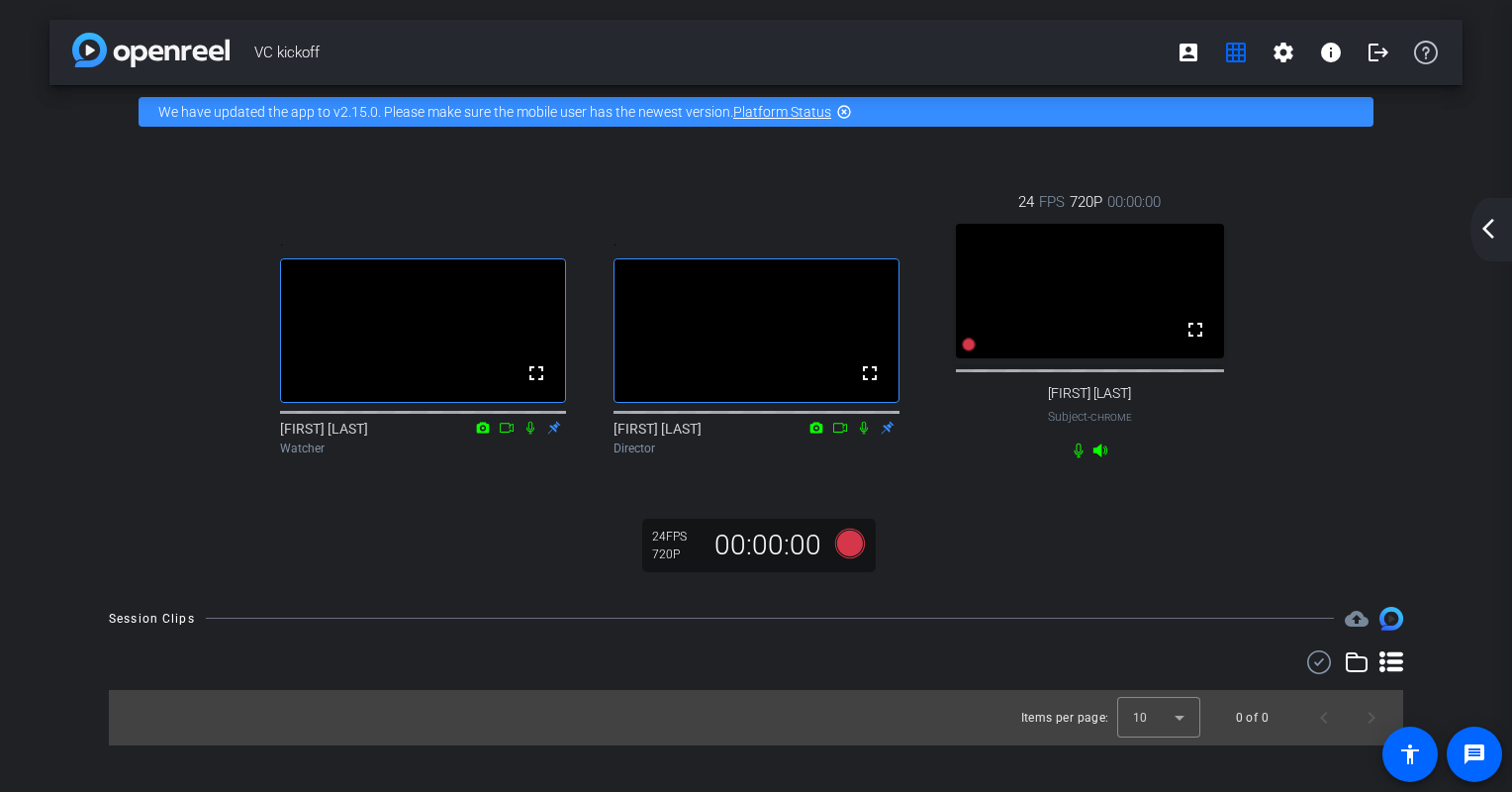 click on "arrow_back_ios_new" 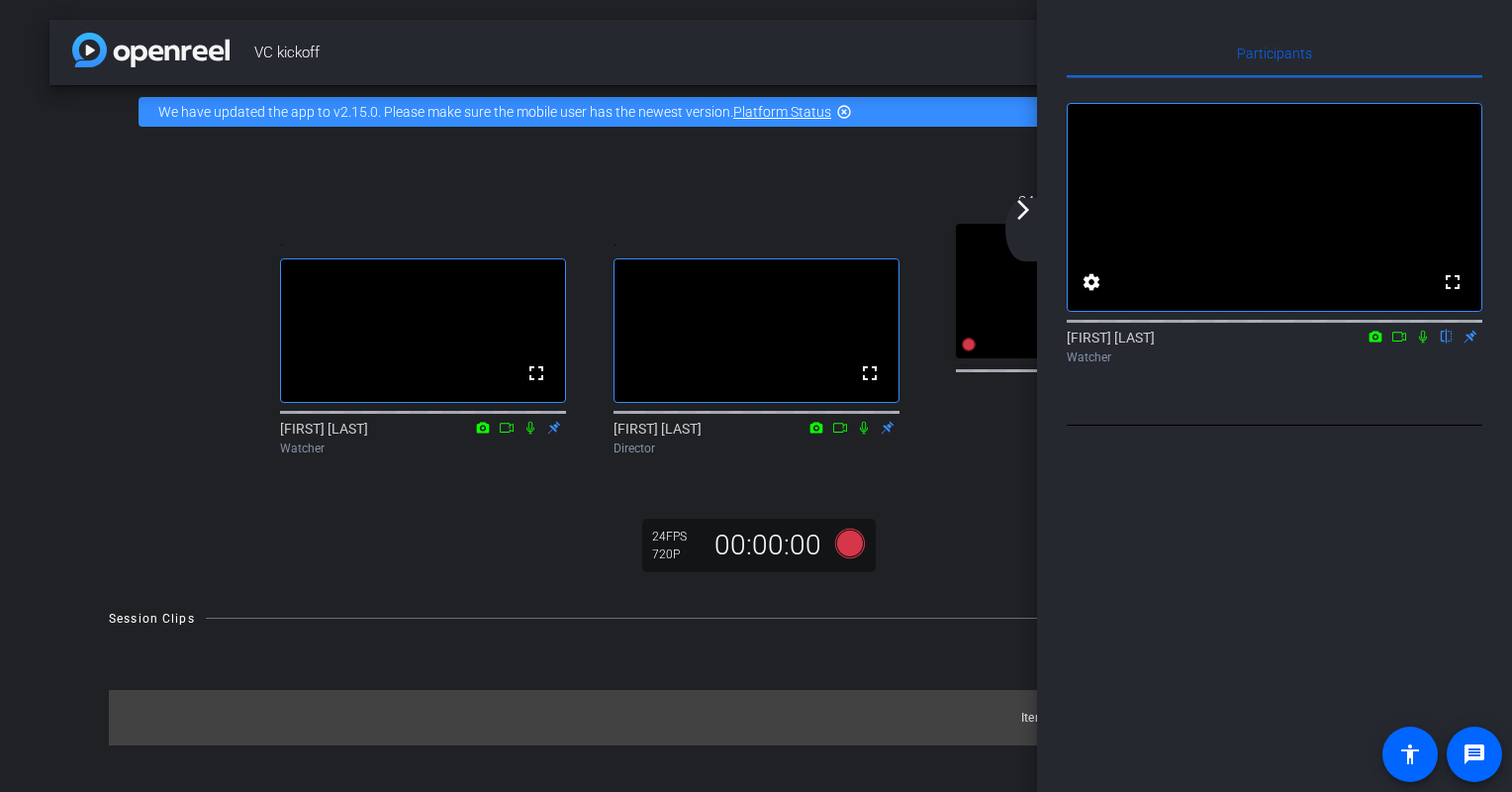 click 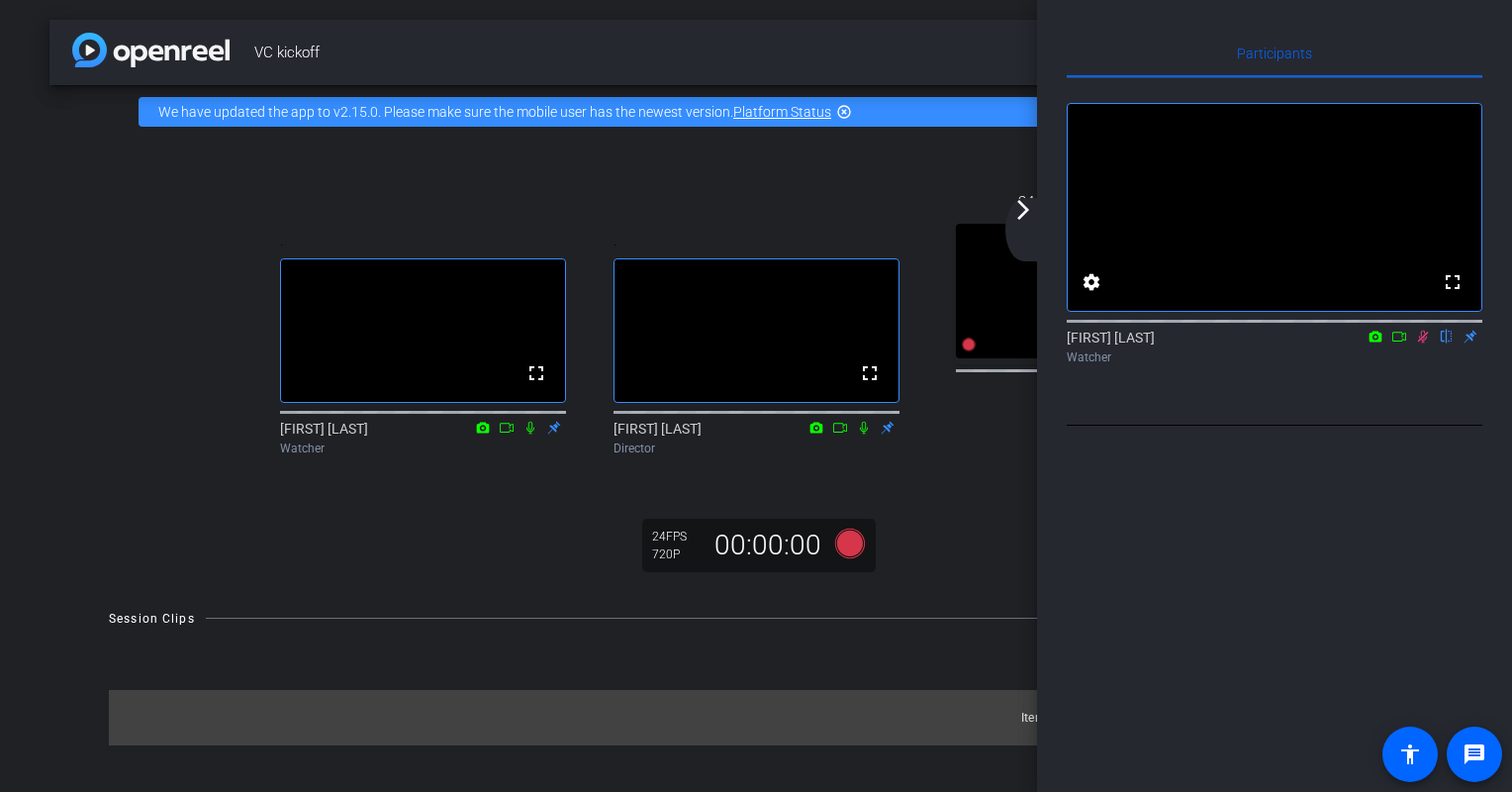 click on "arrow_forward_ios" 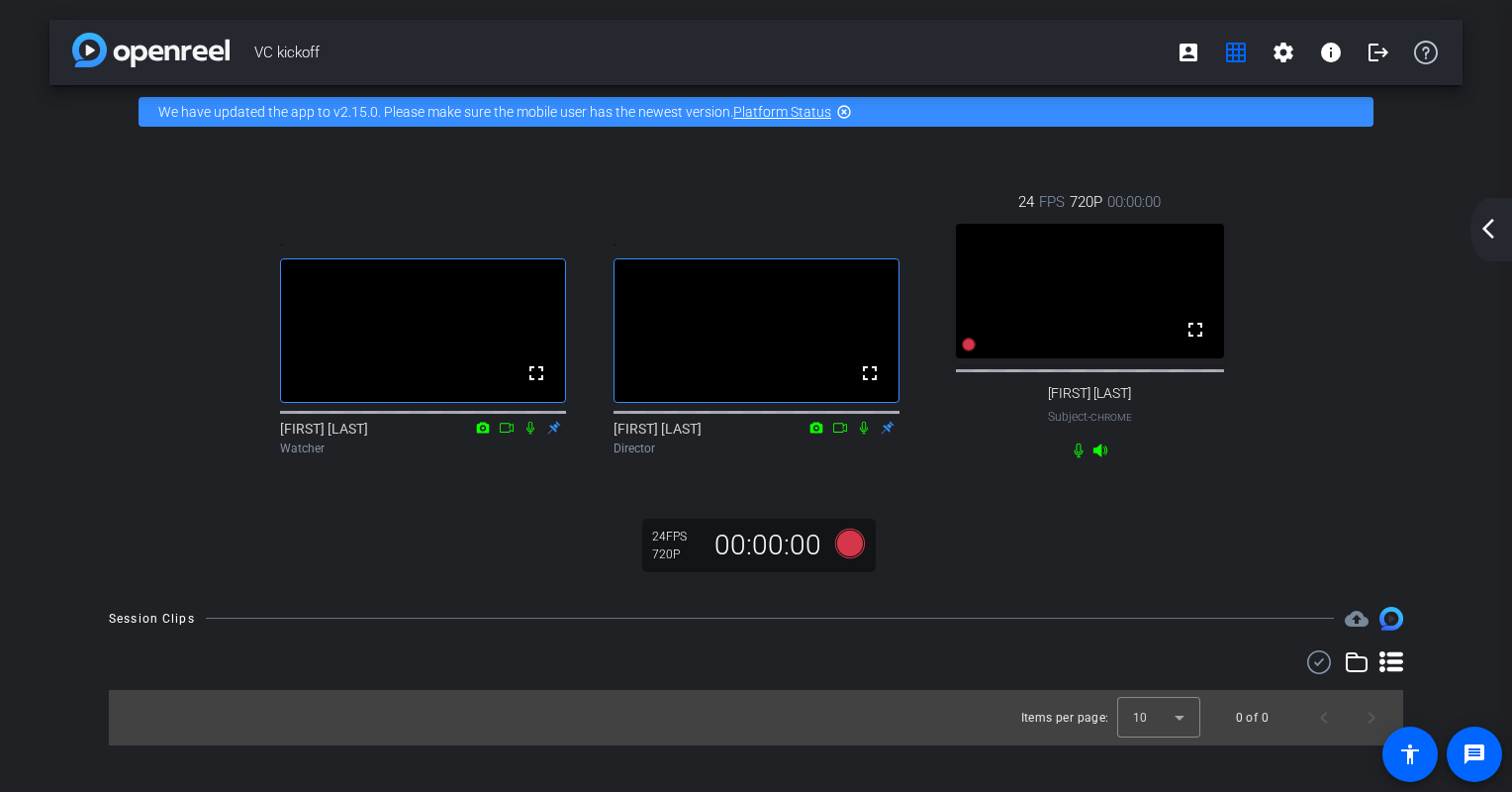 click on "arrow_back_ios_new" 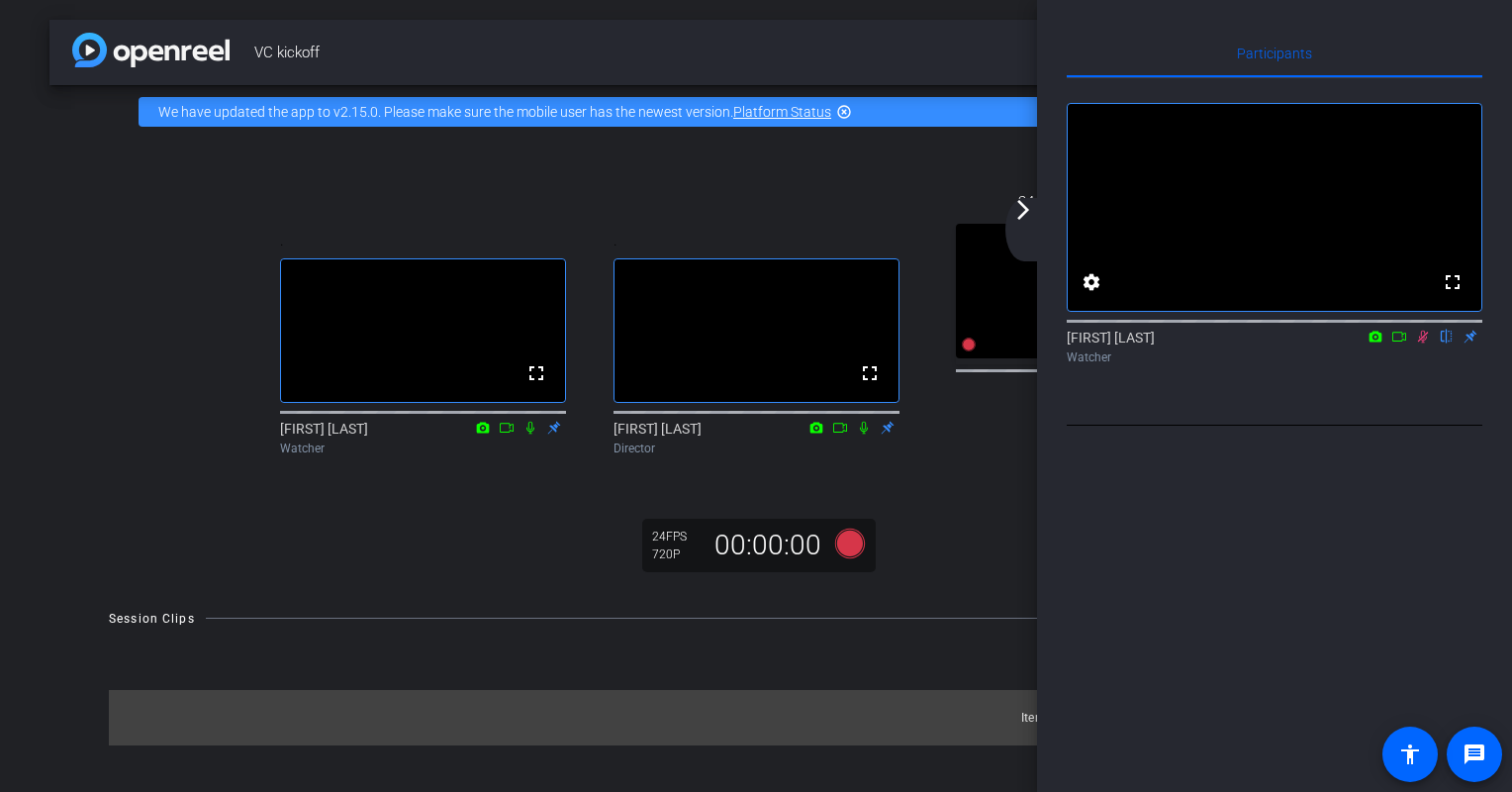 click 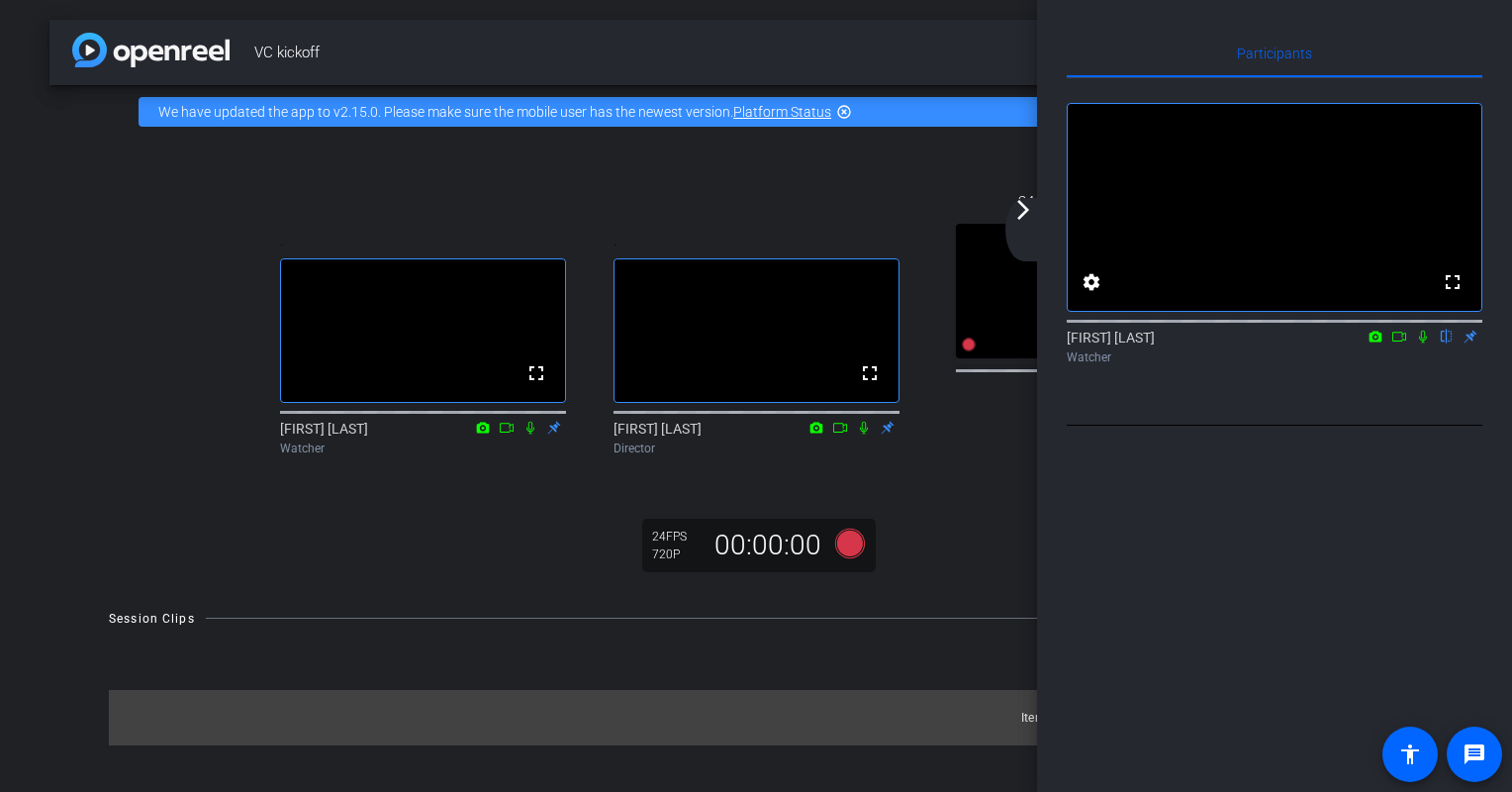 click on "arrow_back_ios_new arrow_forward_ios" 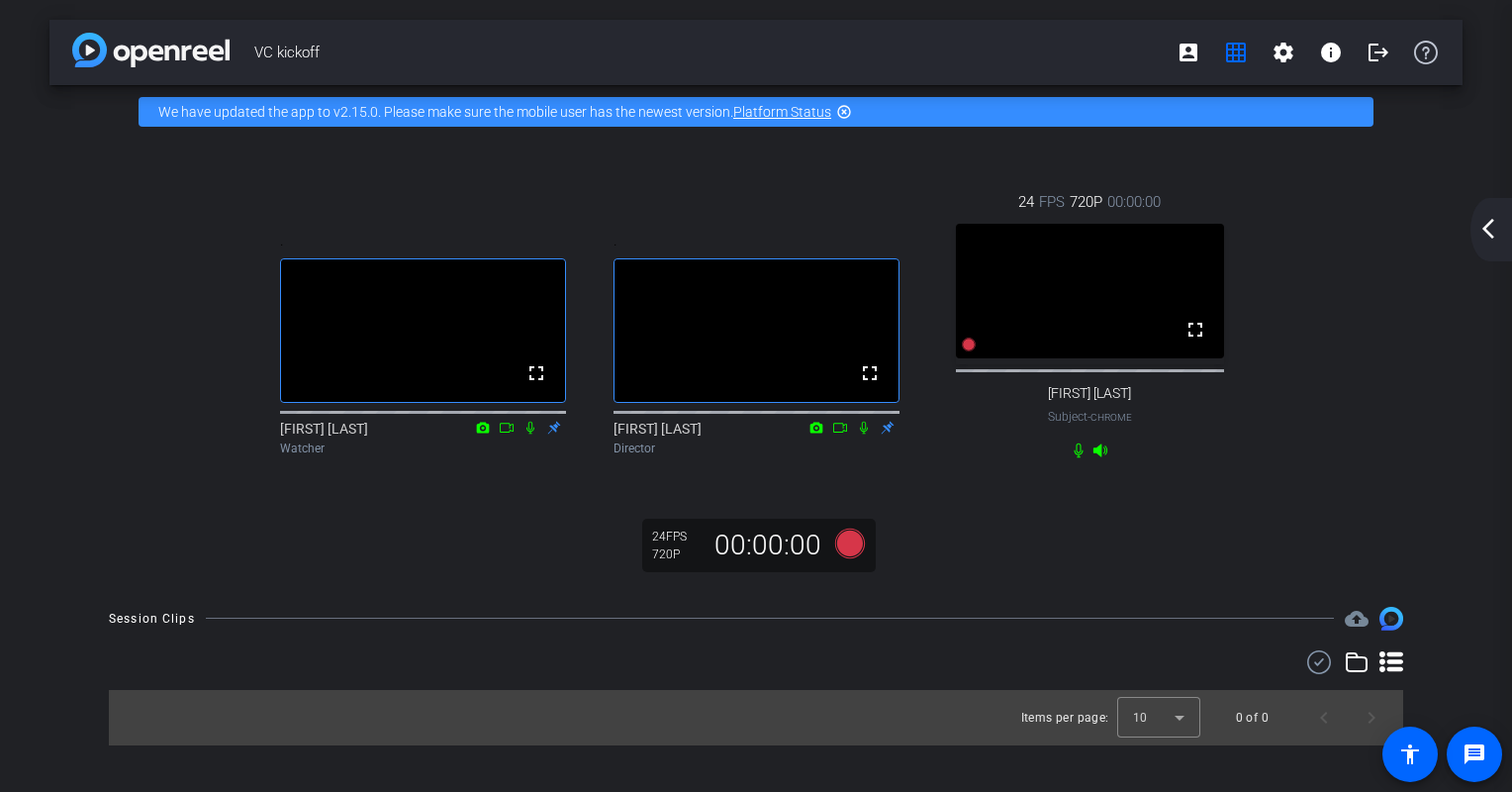 click on "arrow_back_ios_new" 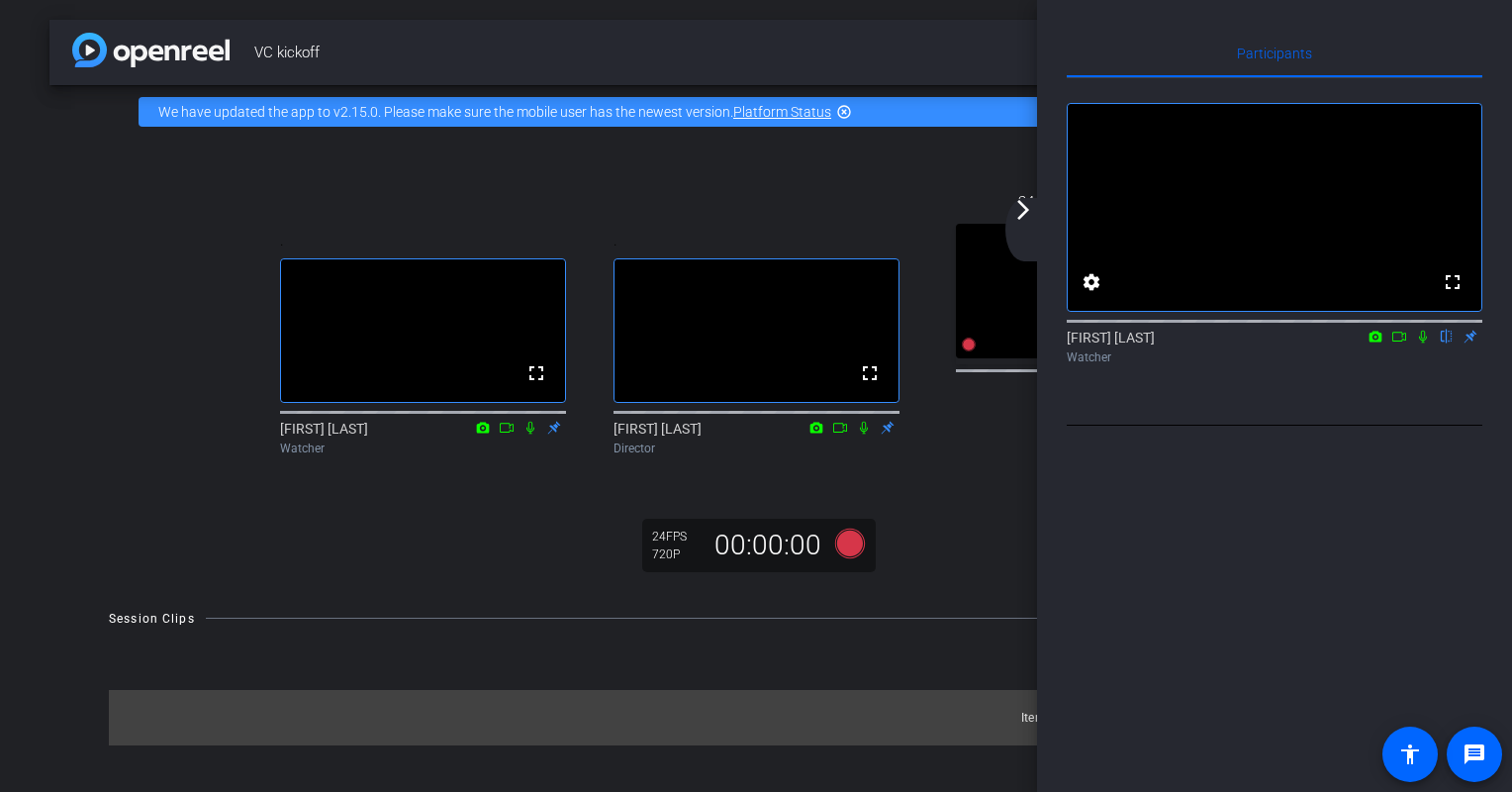 click on "arrow_forward_ios" 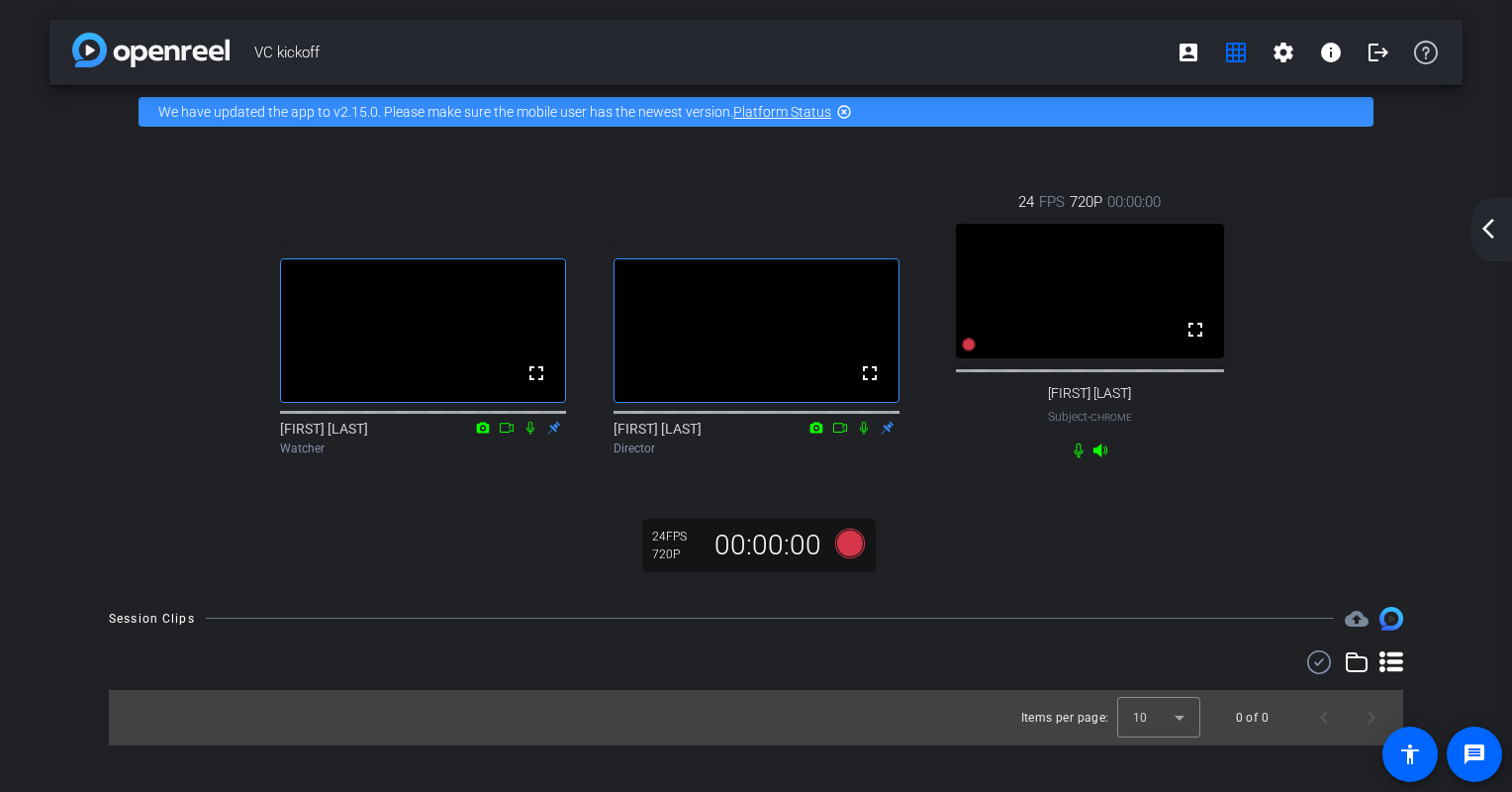 click on "arrow_back_ios_new arrow_forward_ios" 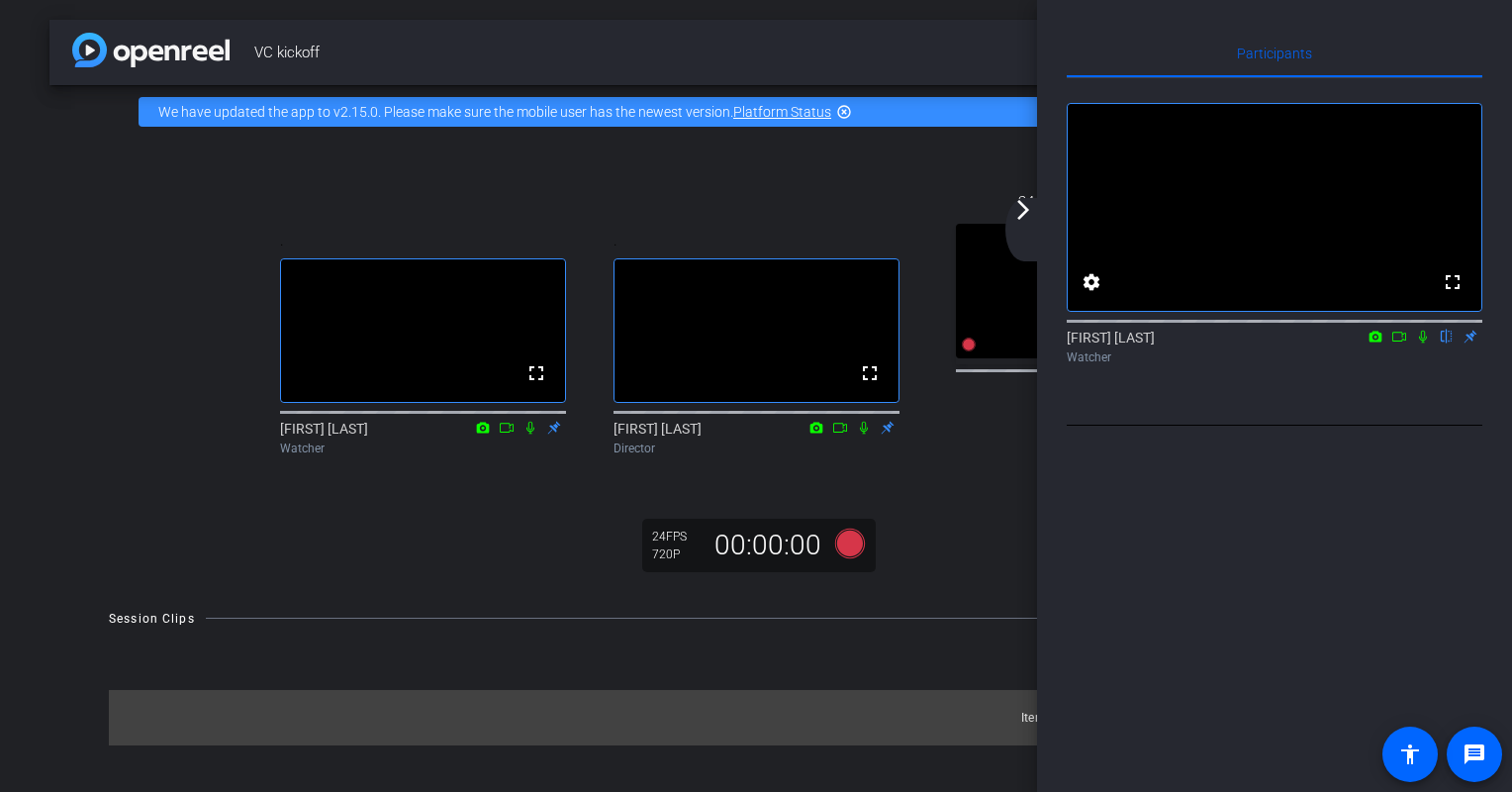 click on "arrow_forward_ios" 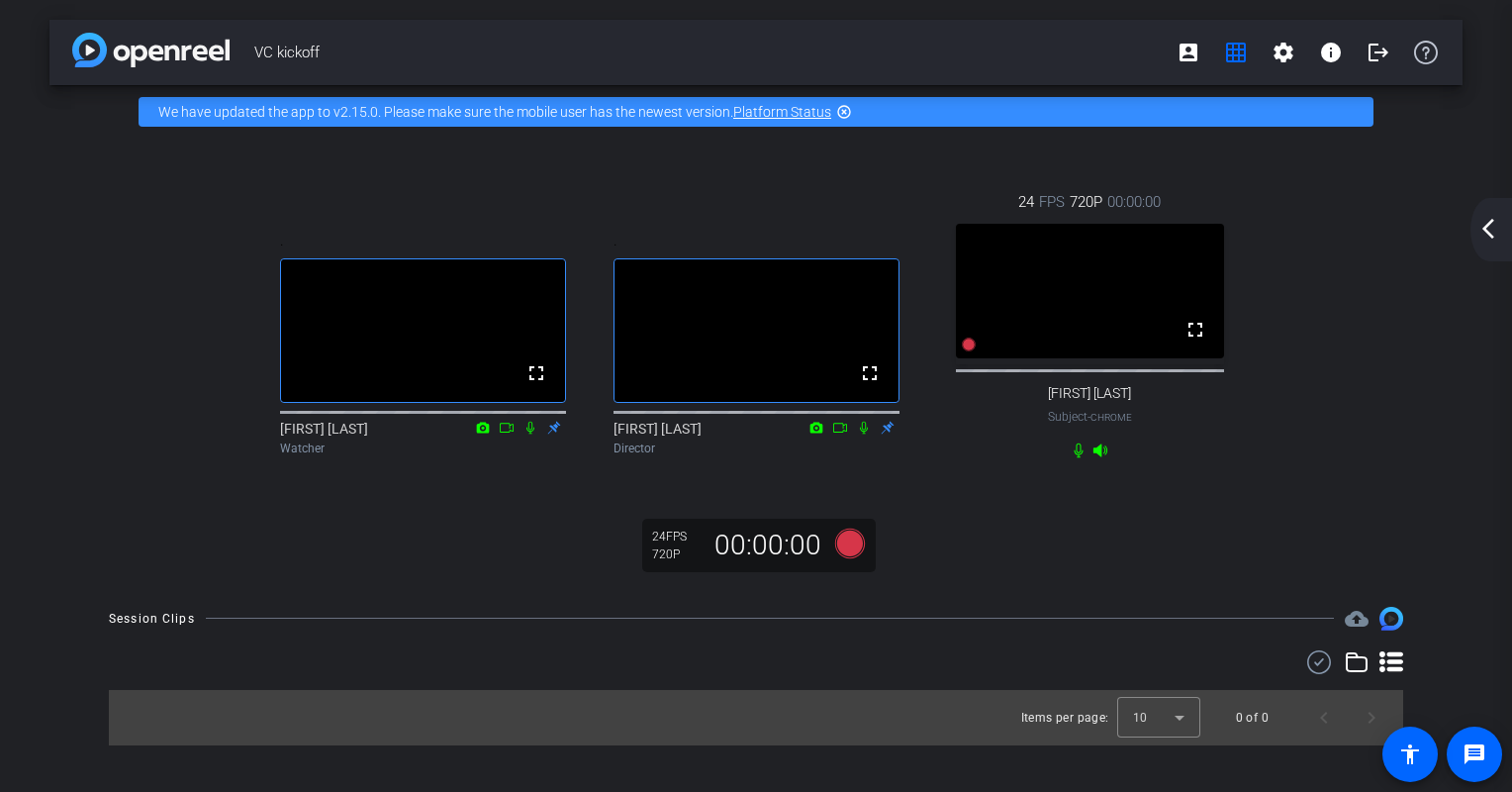 click on "arrow_back_ios_new" 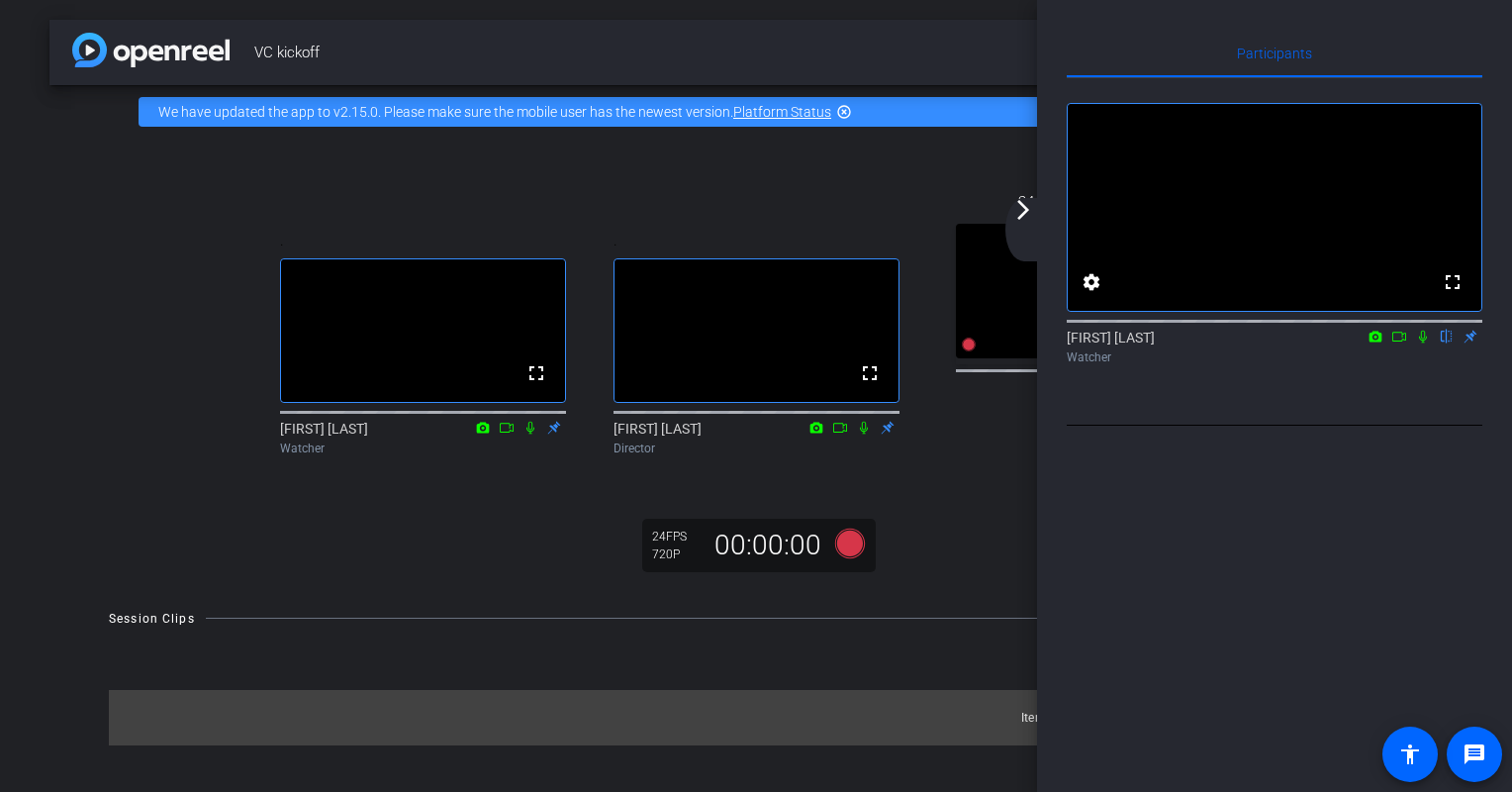 click on "arrow_forward_ios" 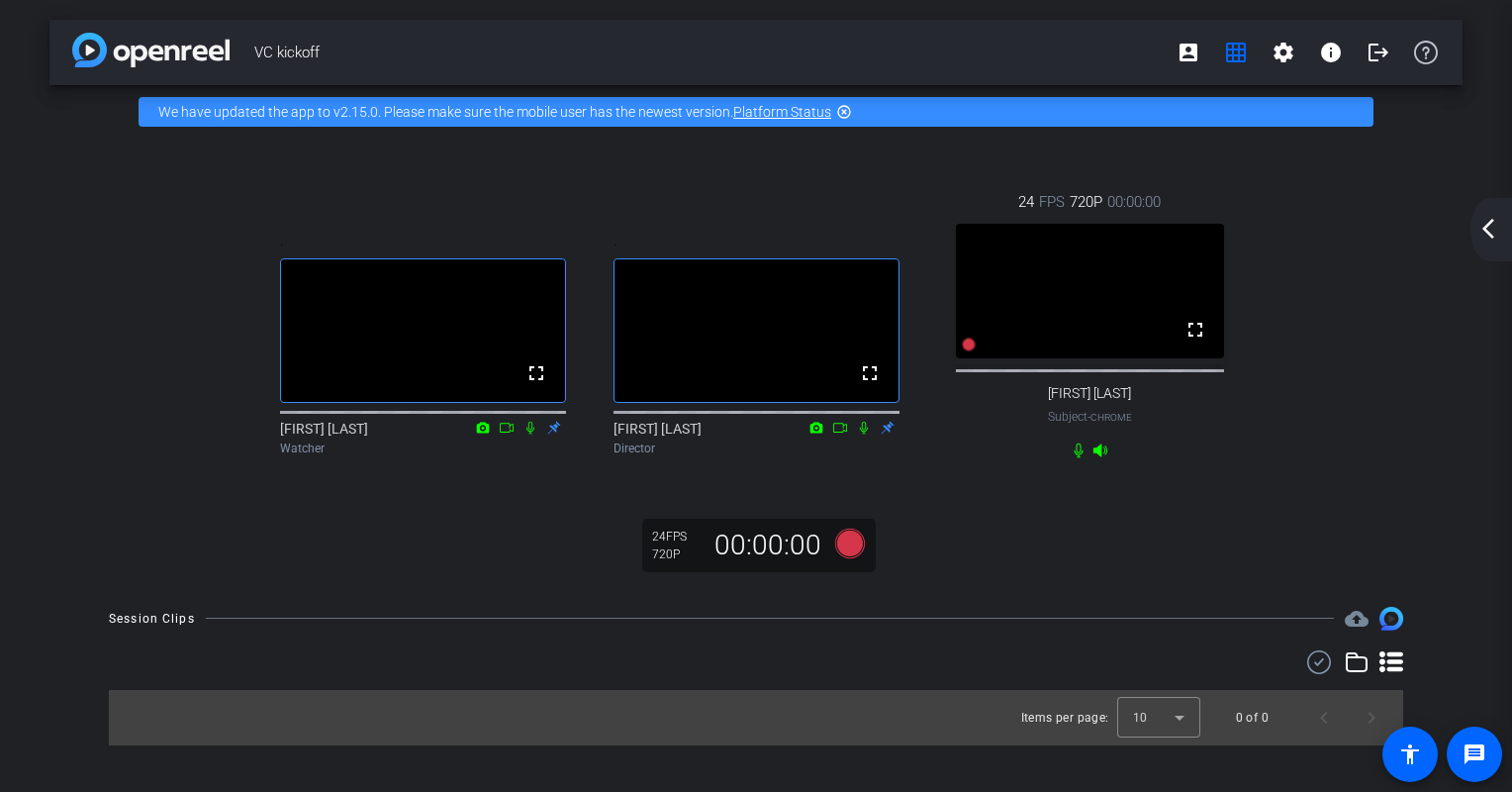click on "arrow_back_ios_new" 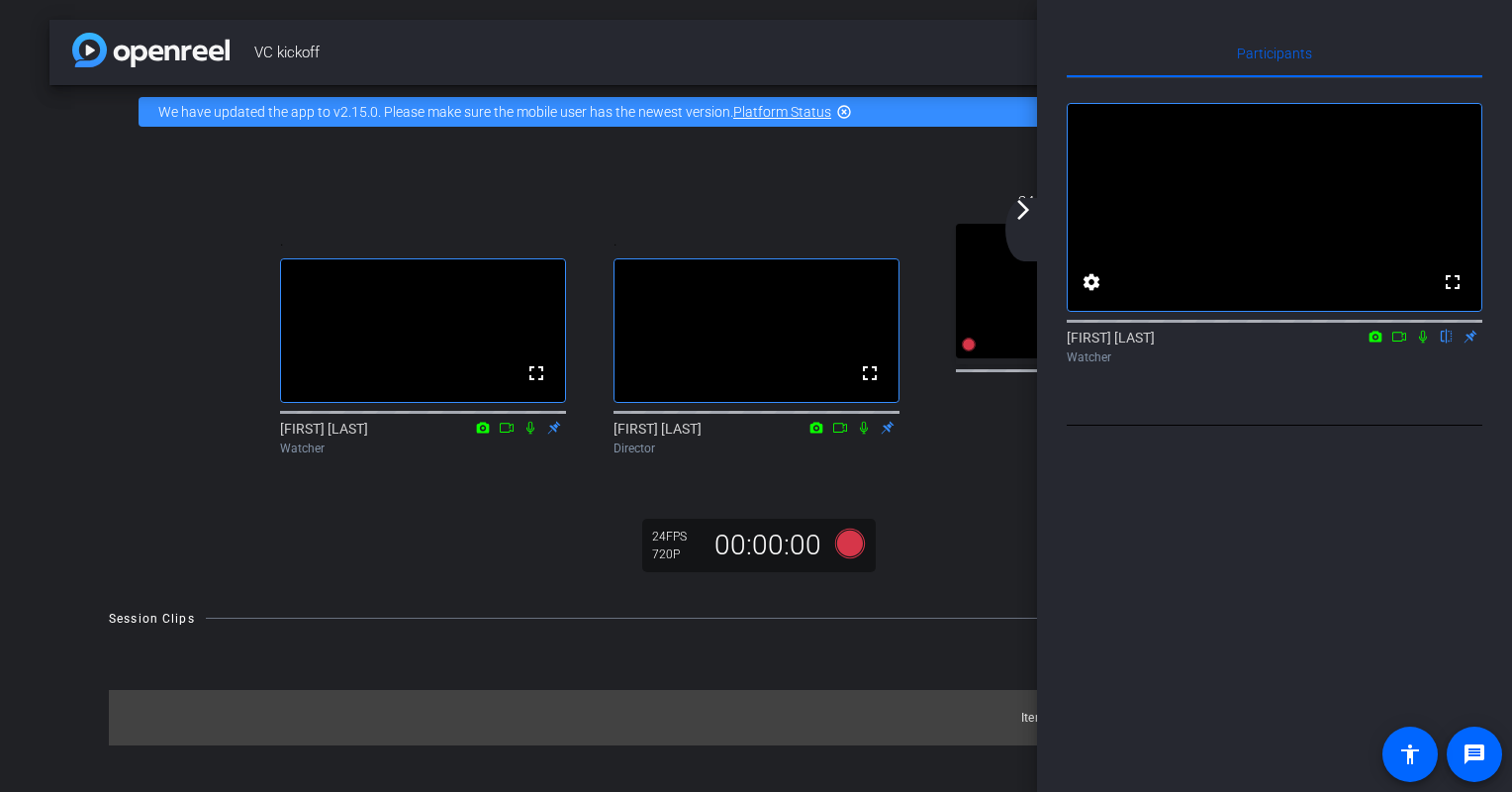 click on "arrow_forward_ios" 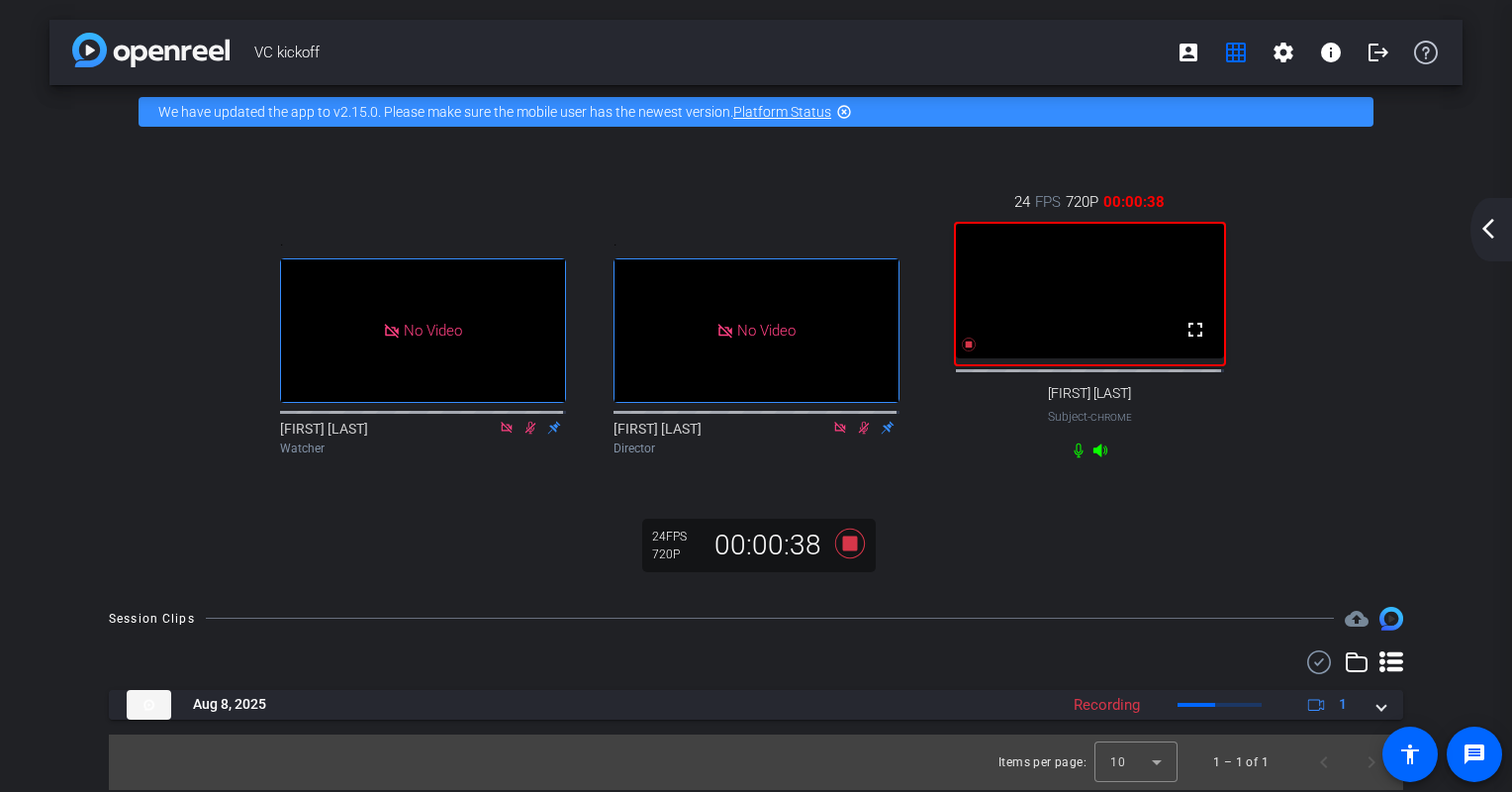 click on "arrow_back_ios_new" 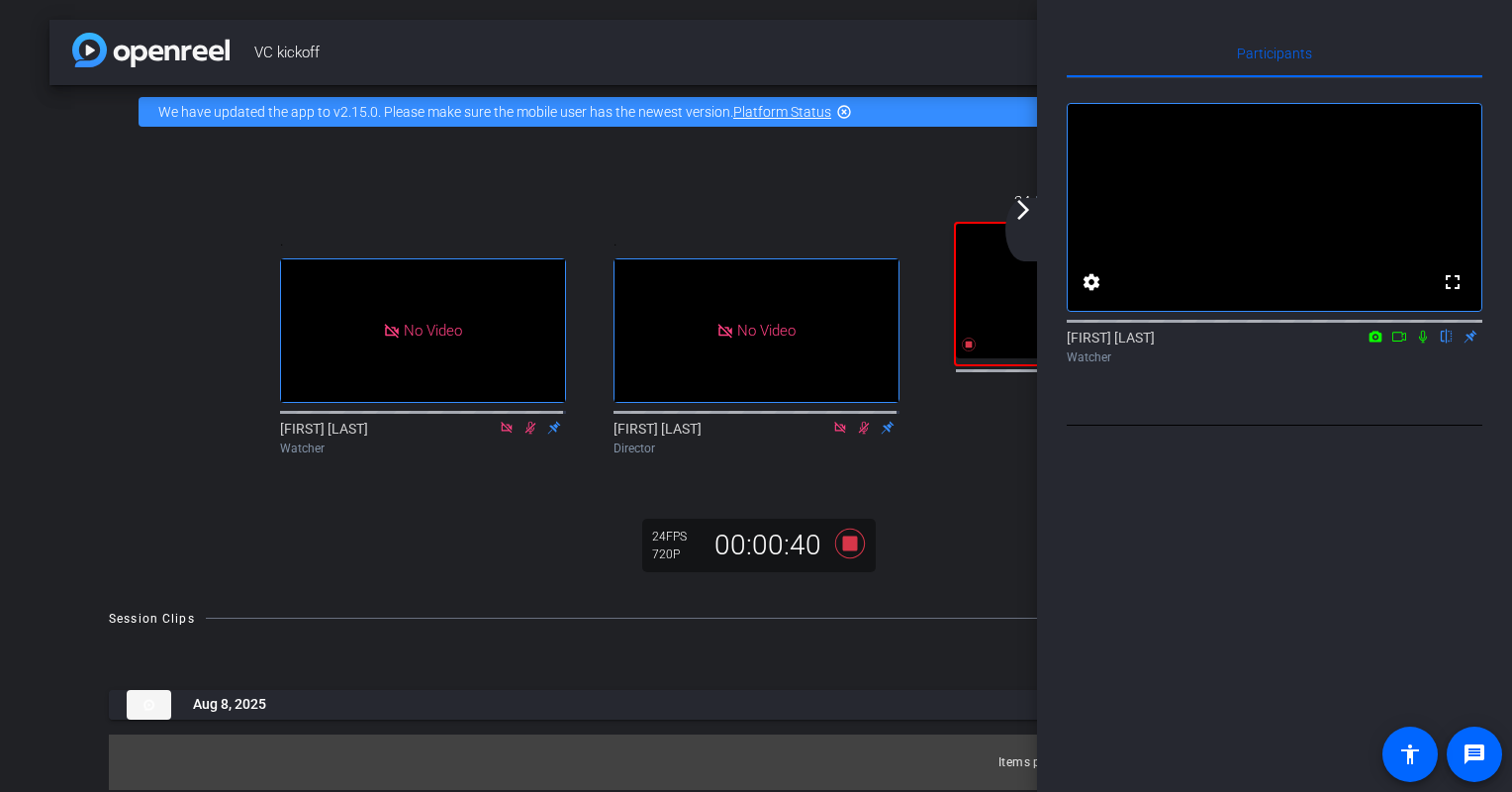 click 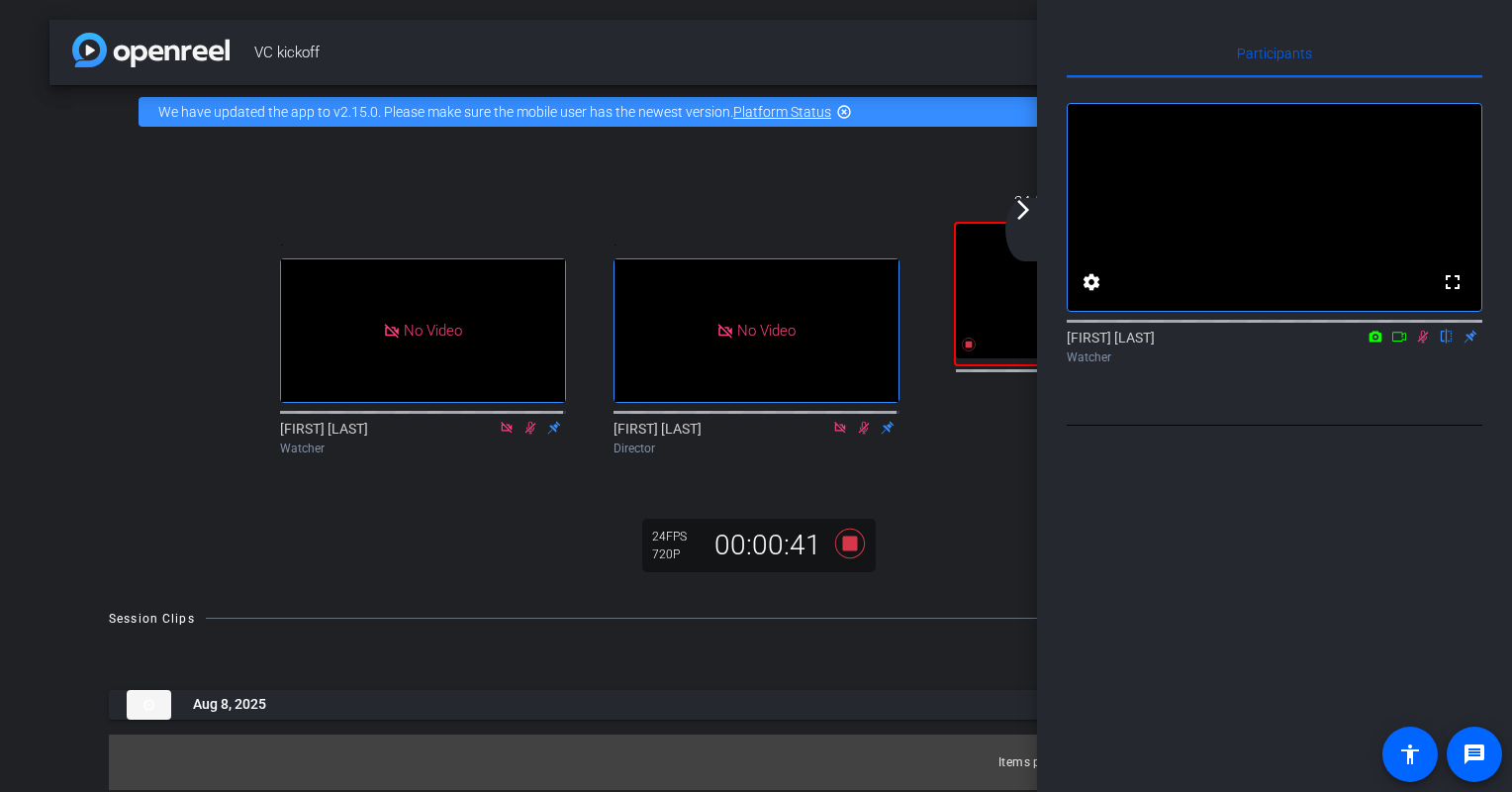 click 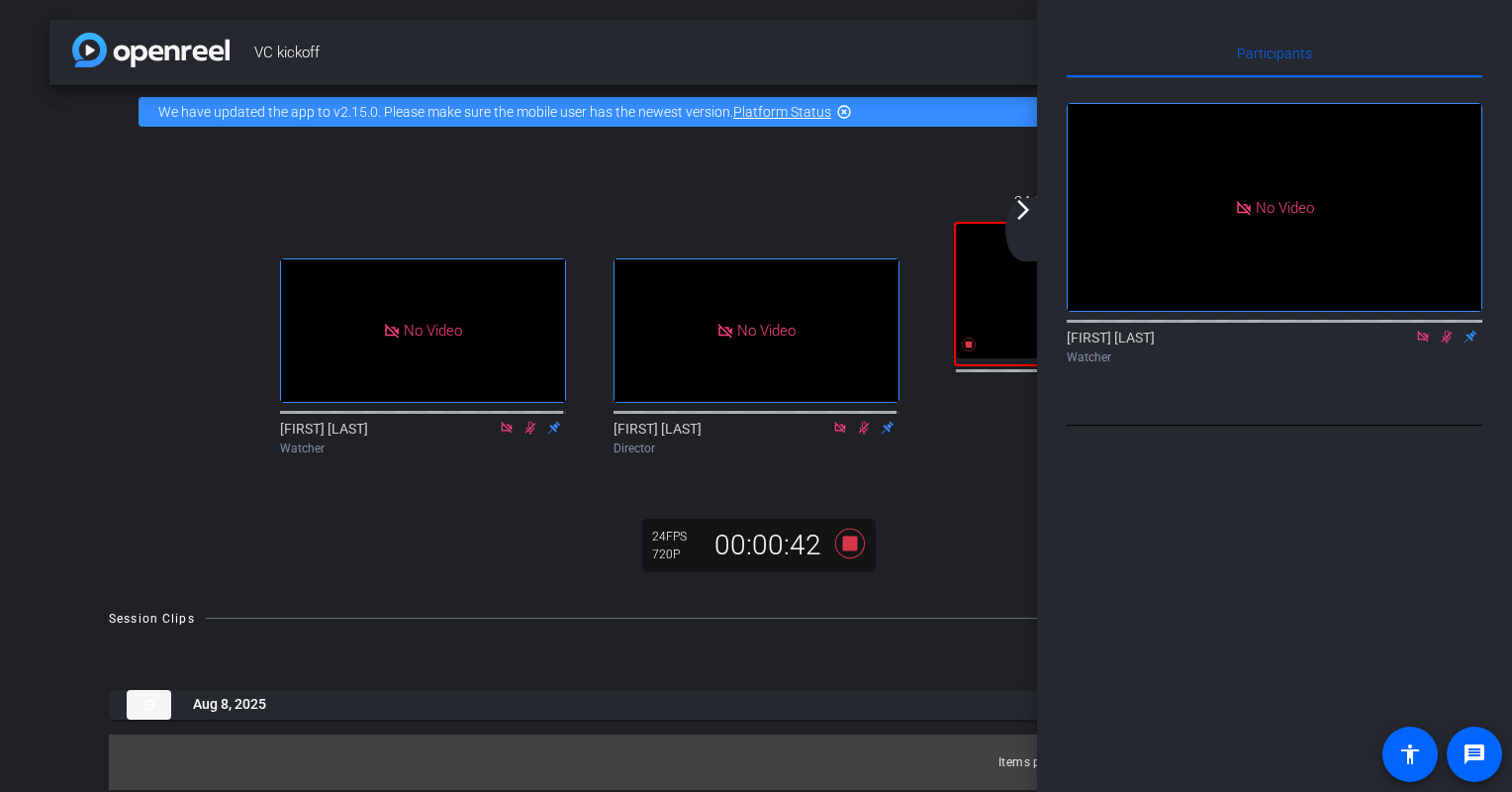 click on "arrow_forward_ios" 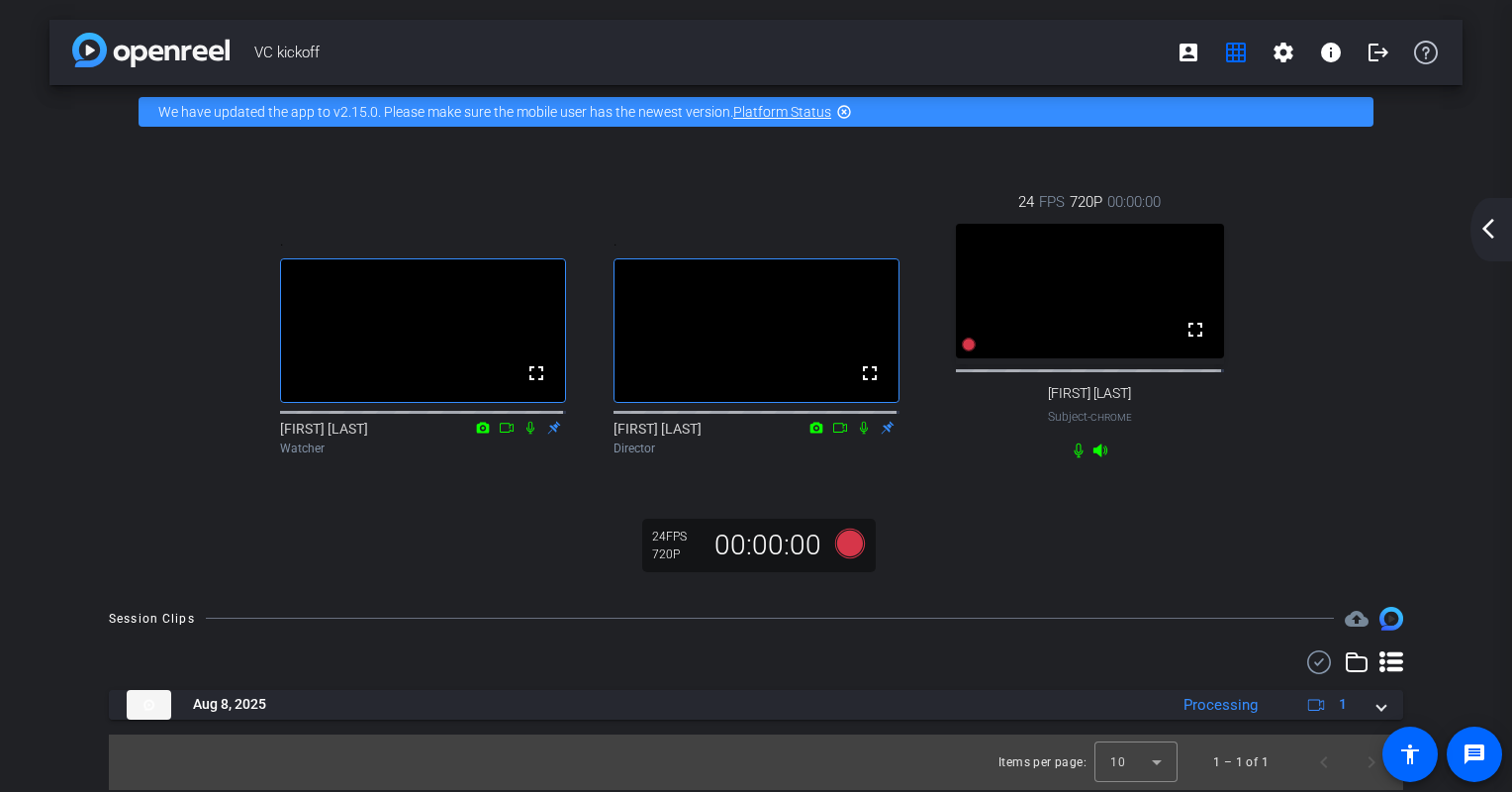 click on "arrow_back_ios_new" 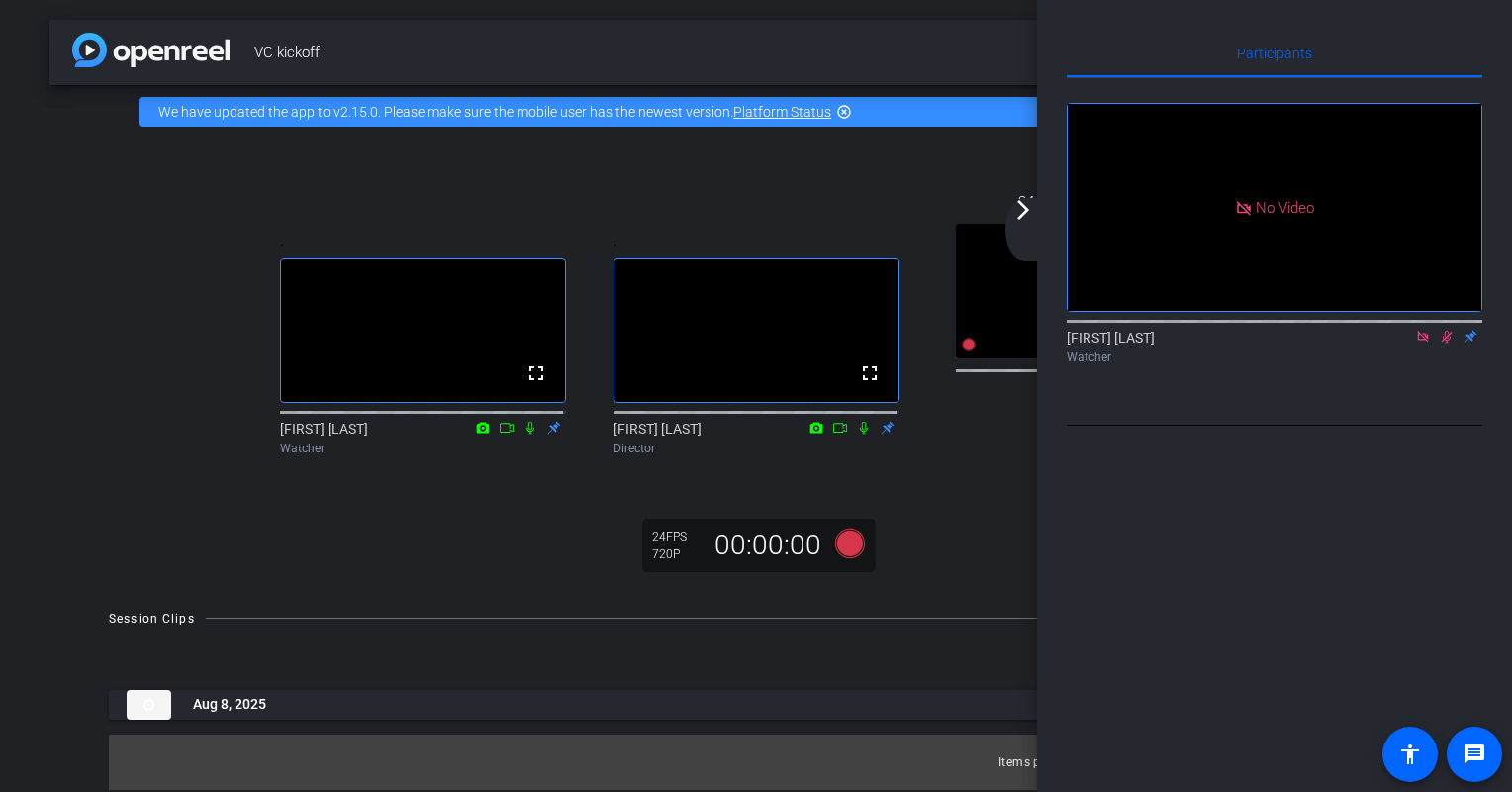 click 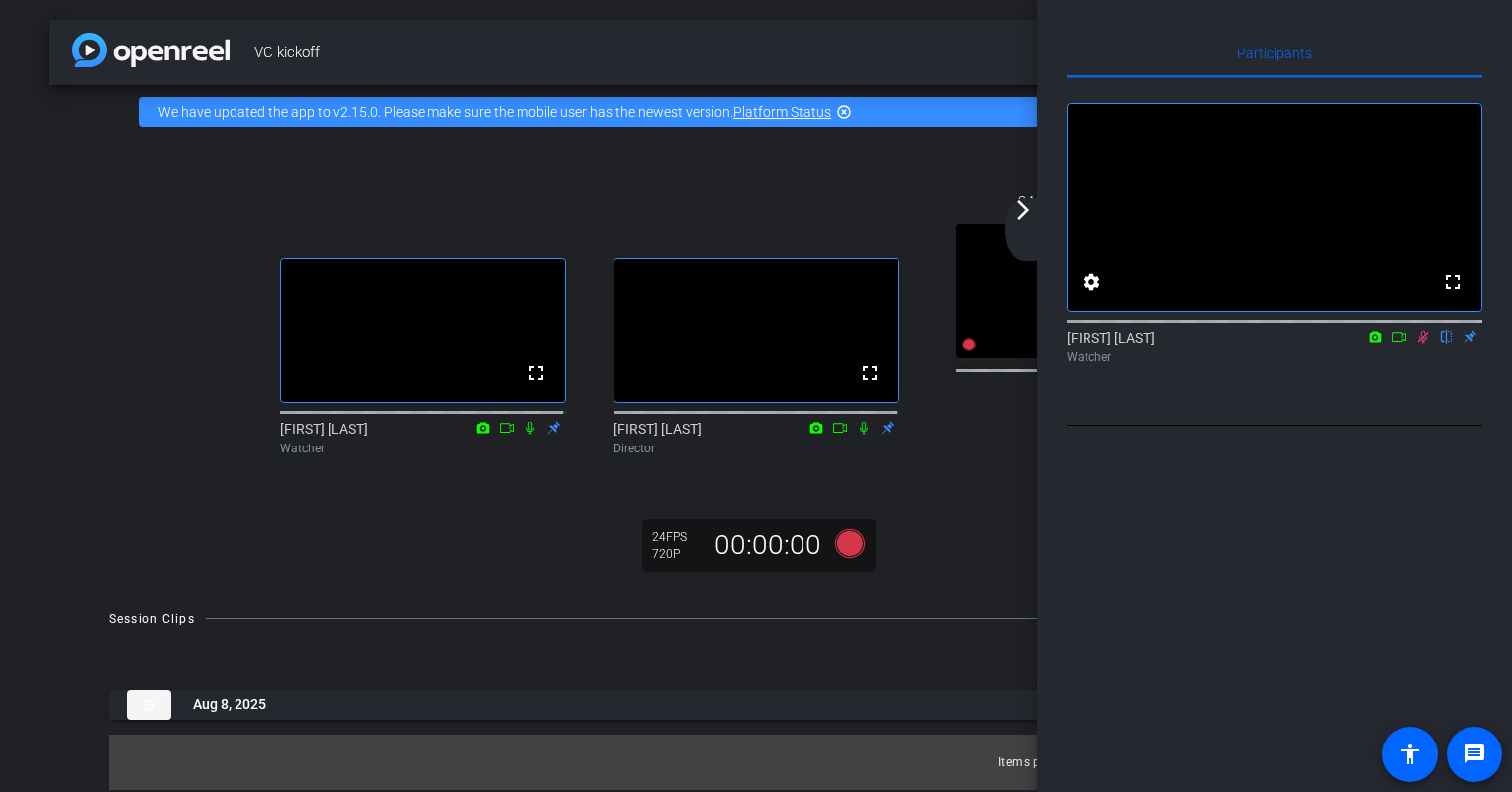 click 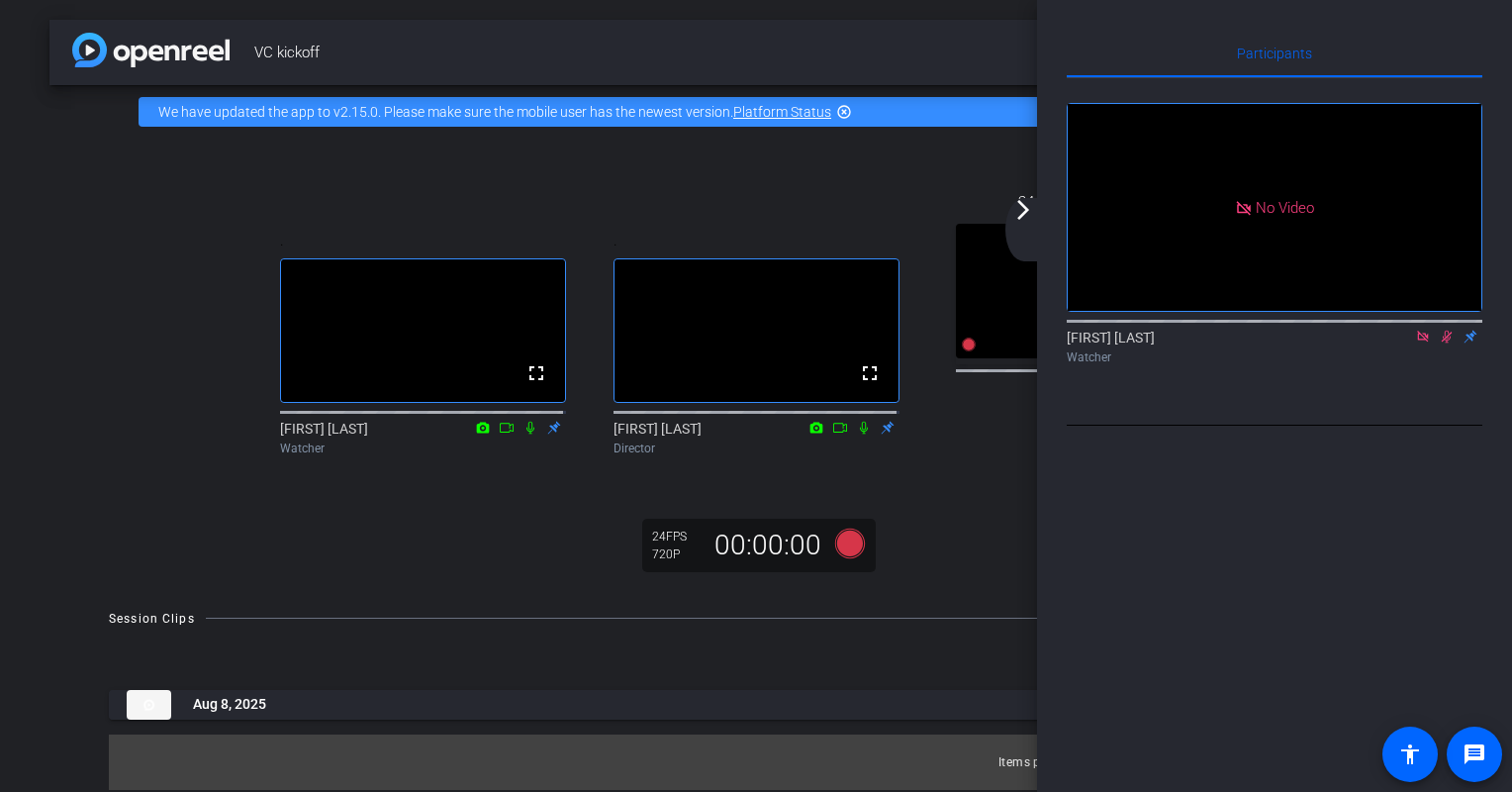 click on "arrow_forward_ios" 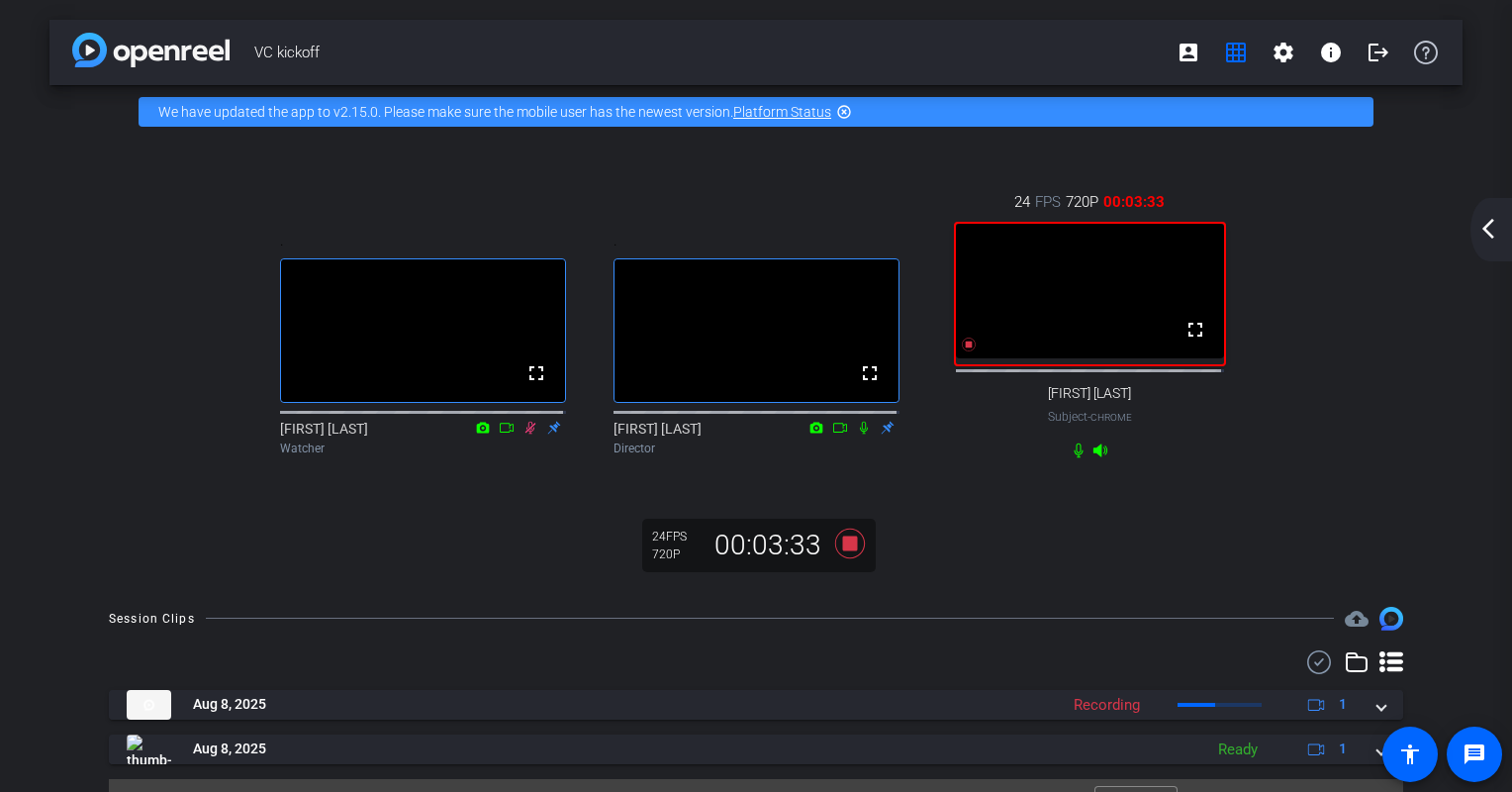 click on "arrow_back_ios_new" 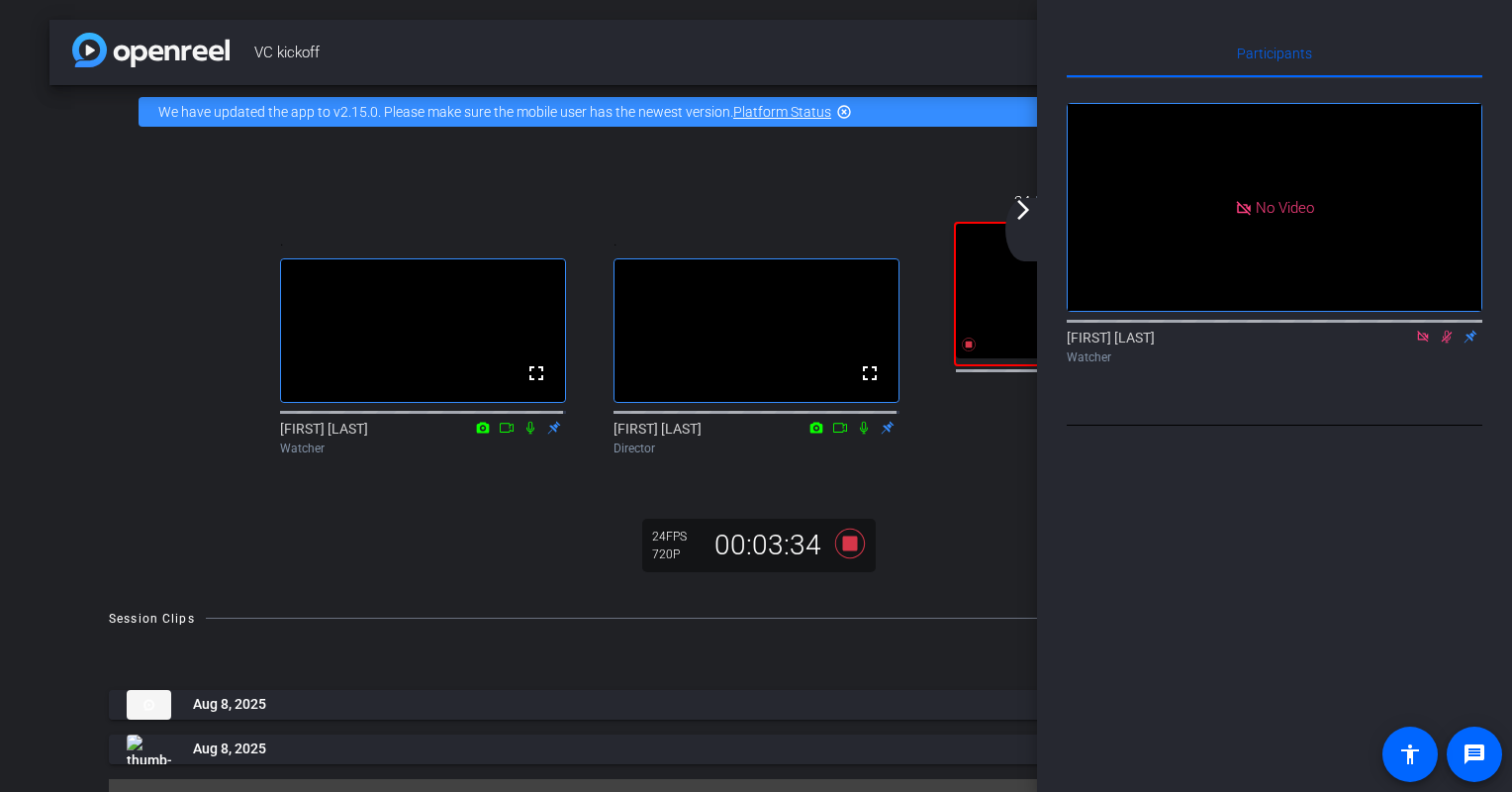 click 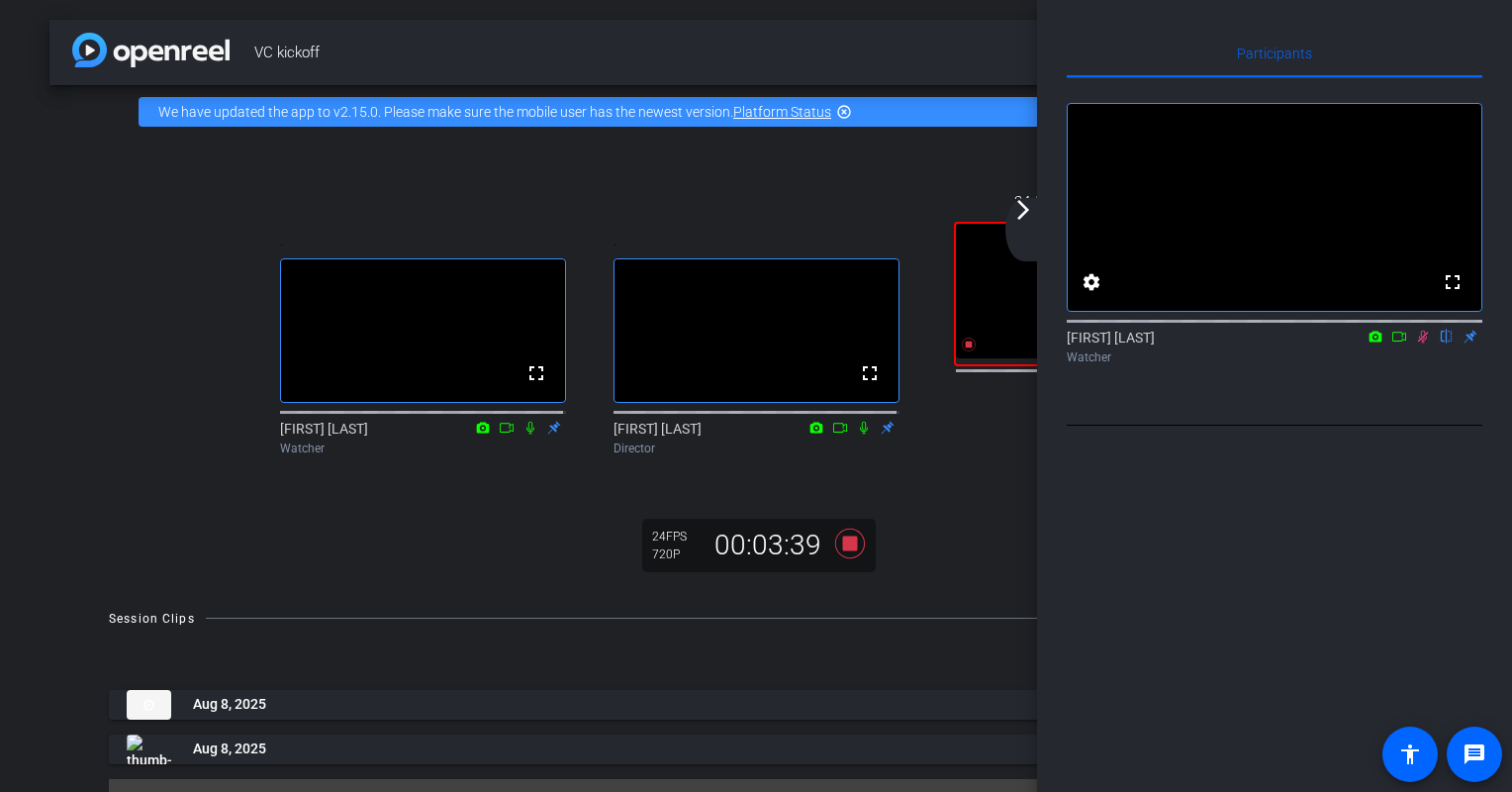 click on "arrow_forward_ios" 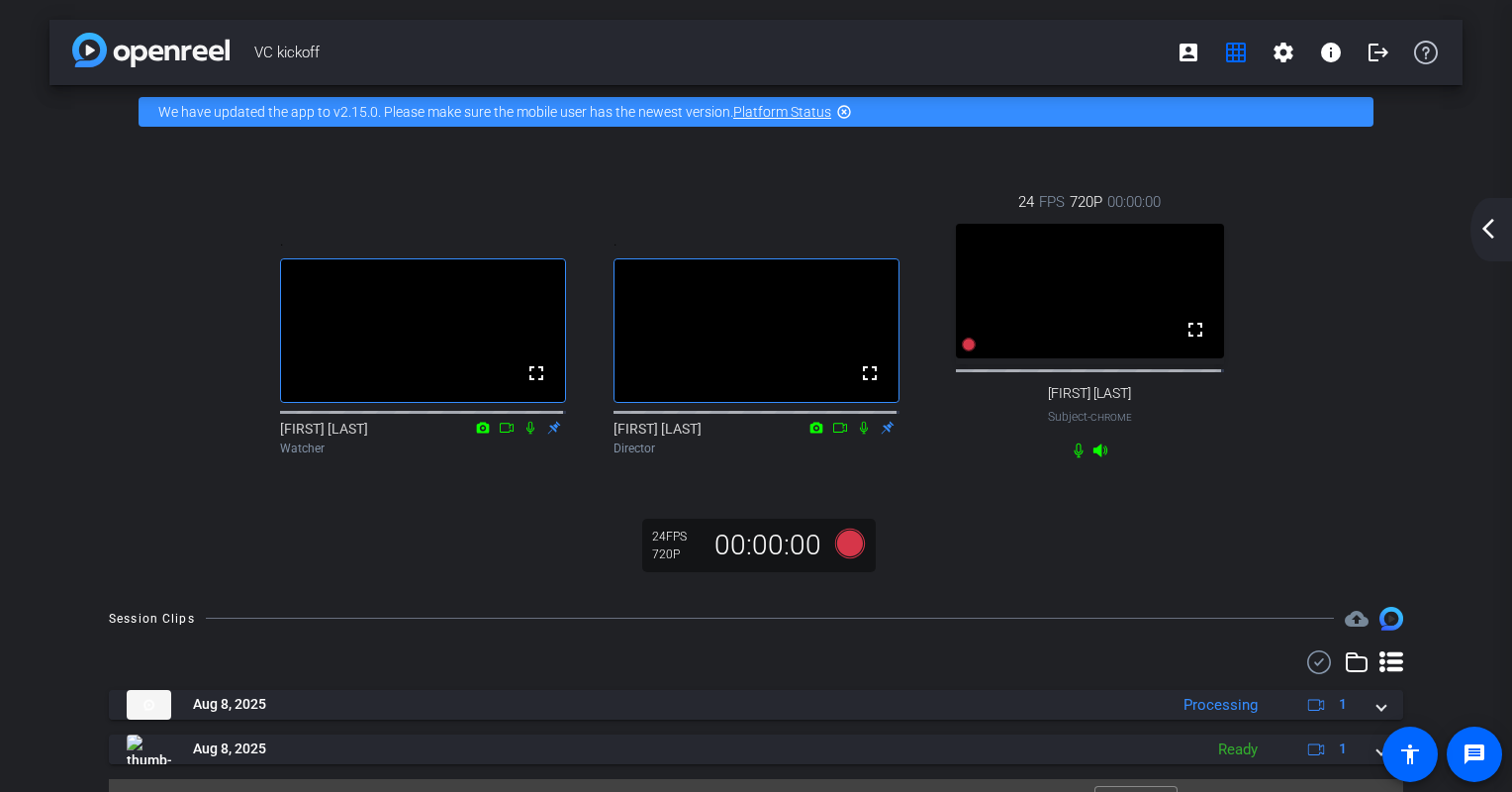 click on "arrow_back_ios_new" 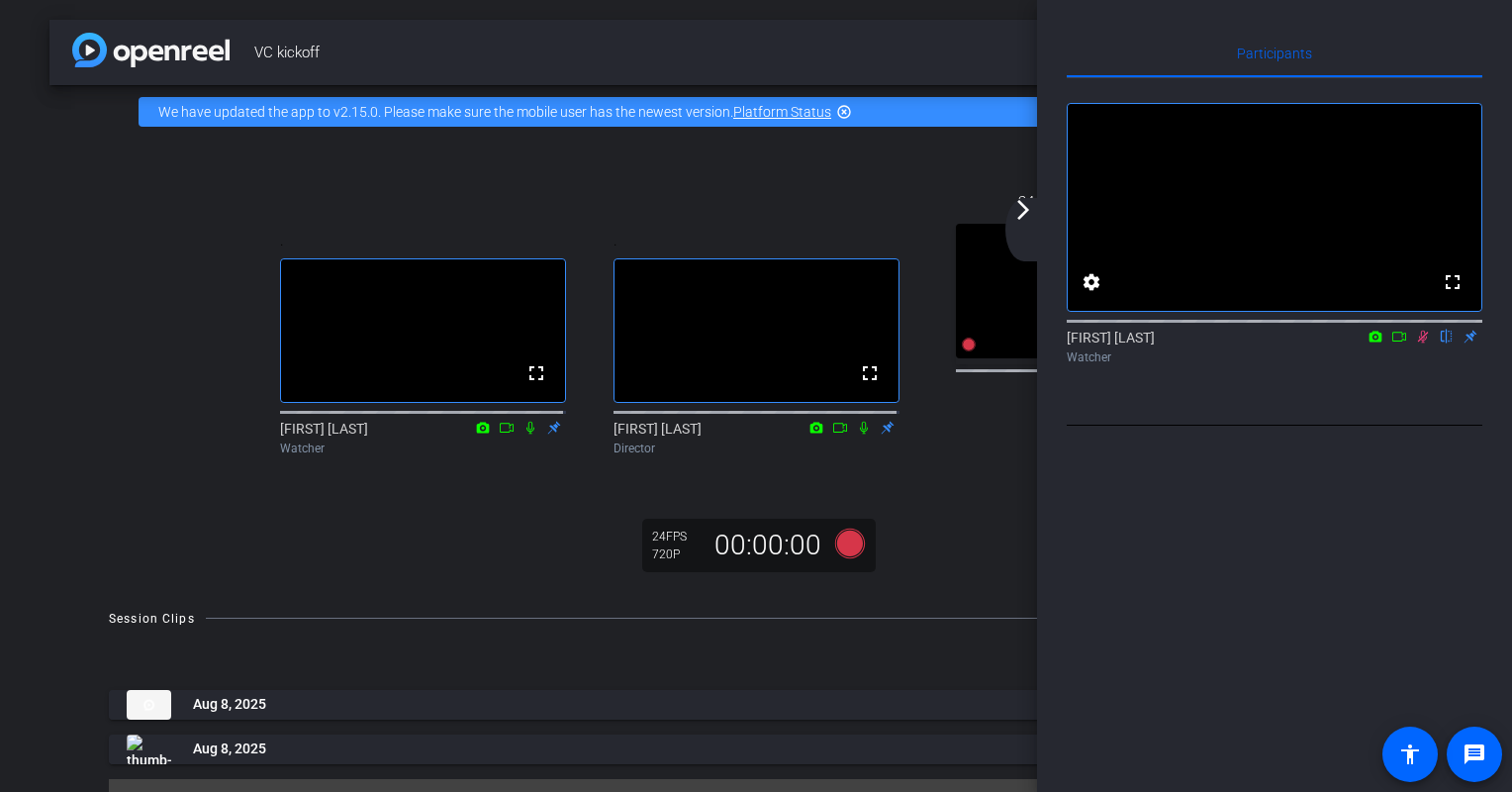 click 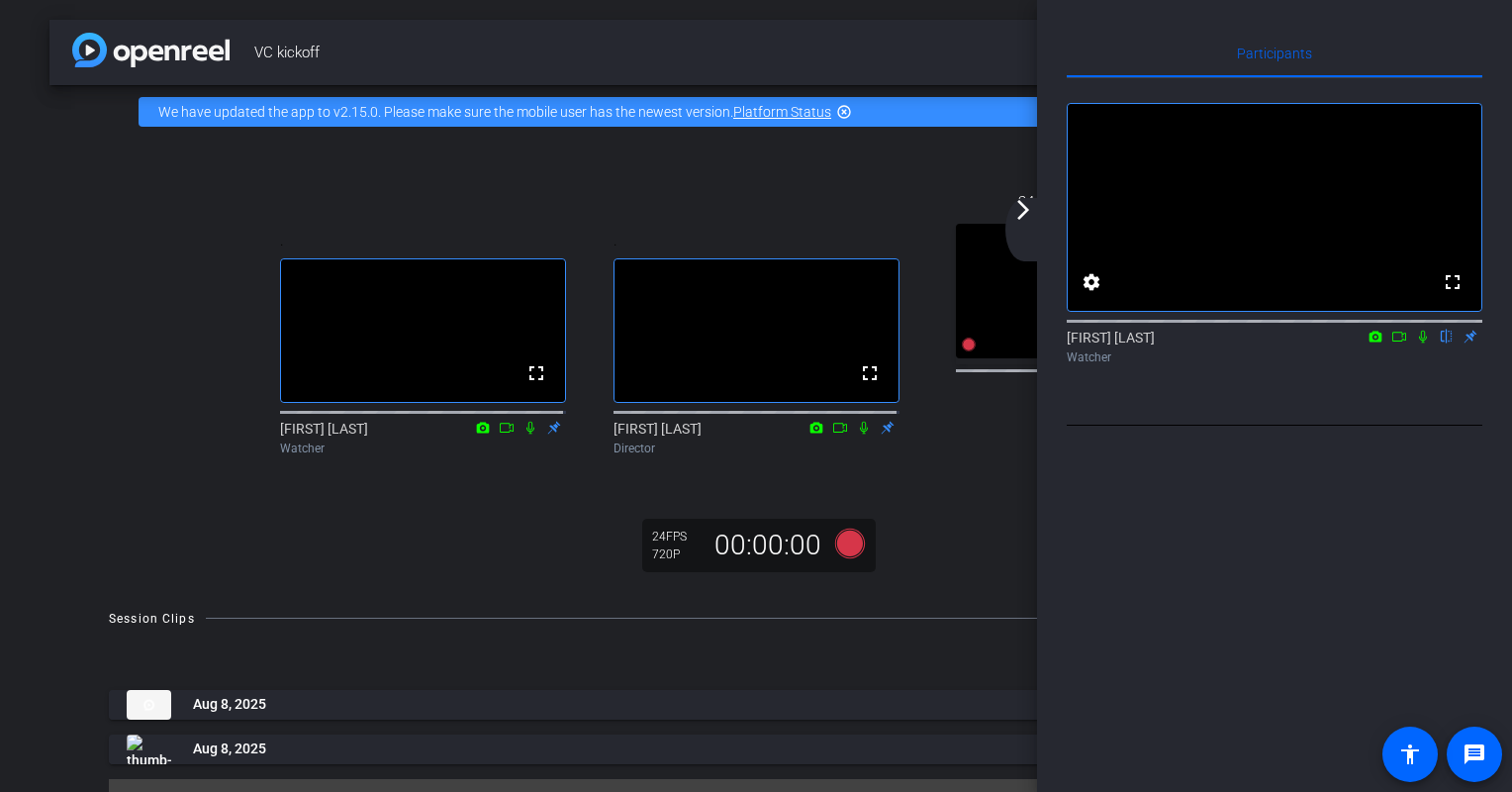 click on "arrow_back_ios_new arrow_forward_ios" 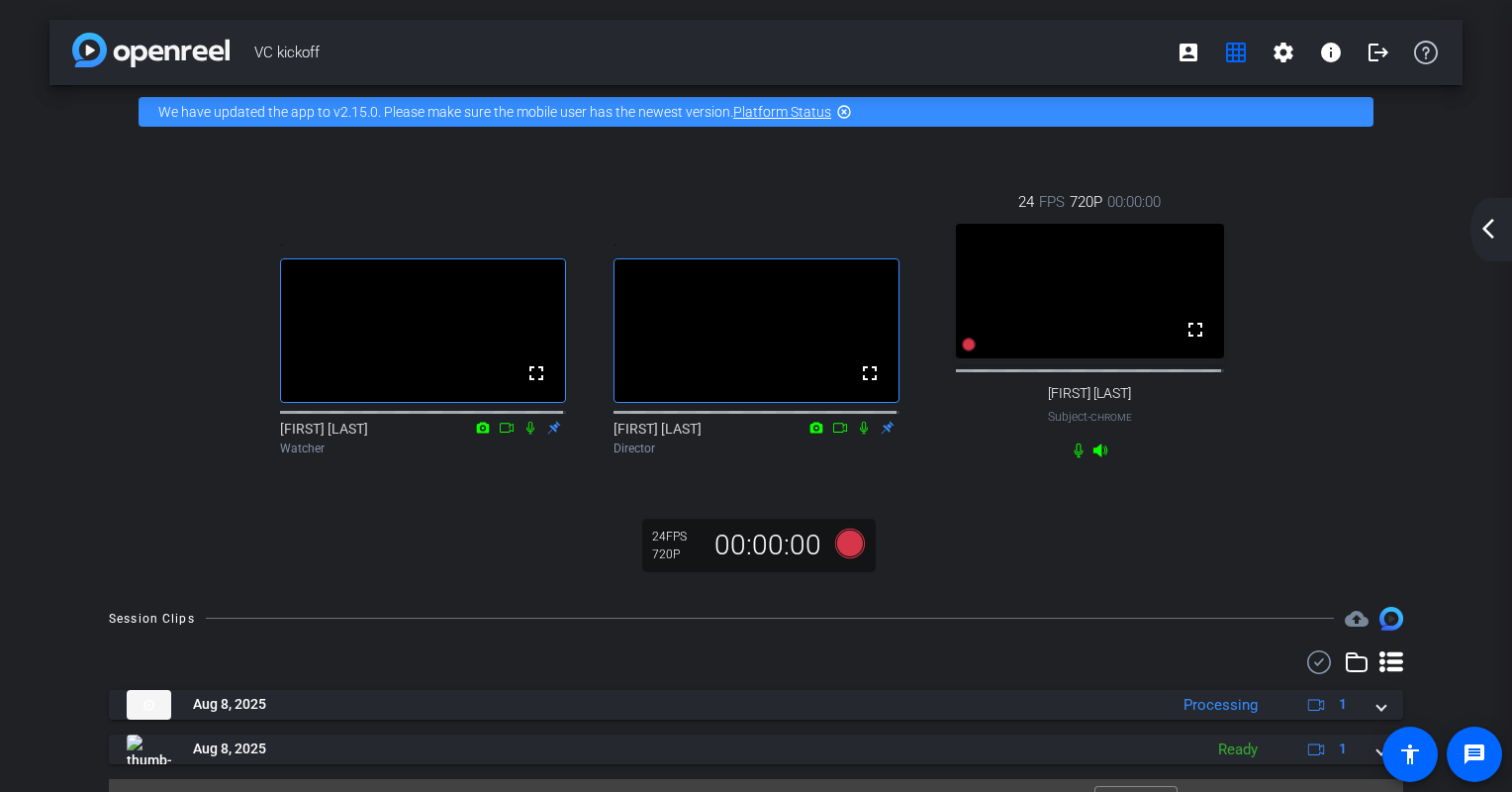 click on "arrow_back_ios_new" 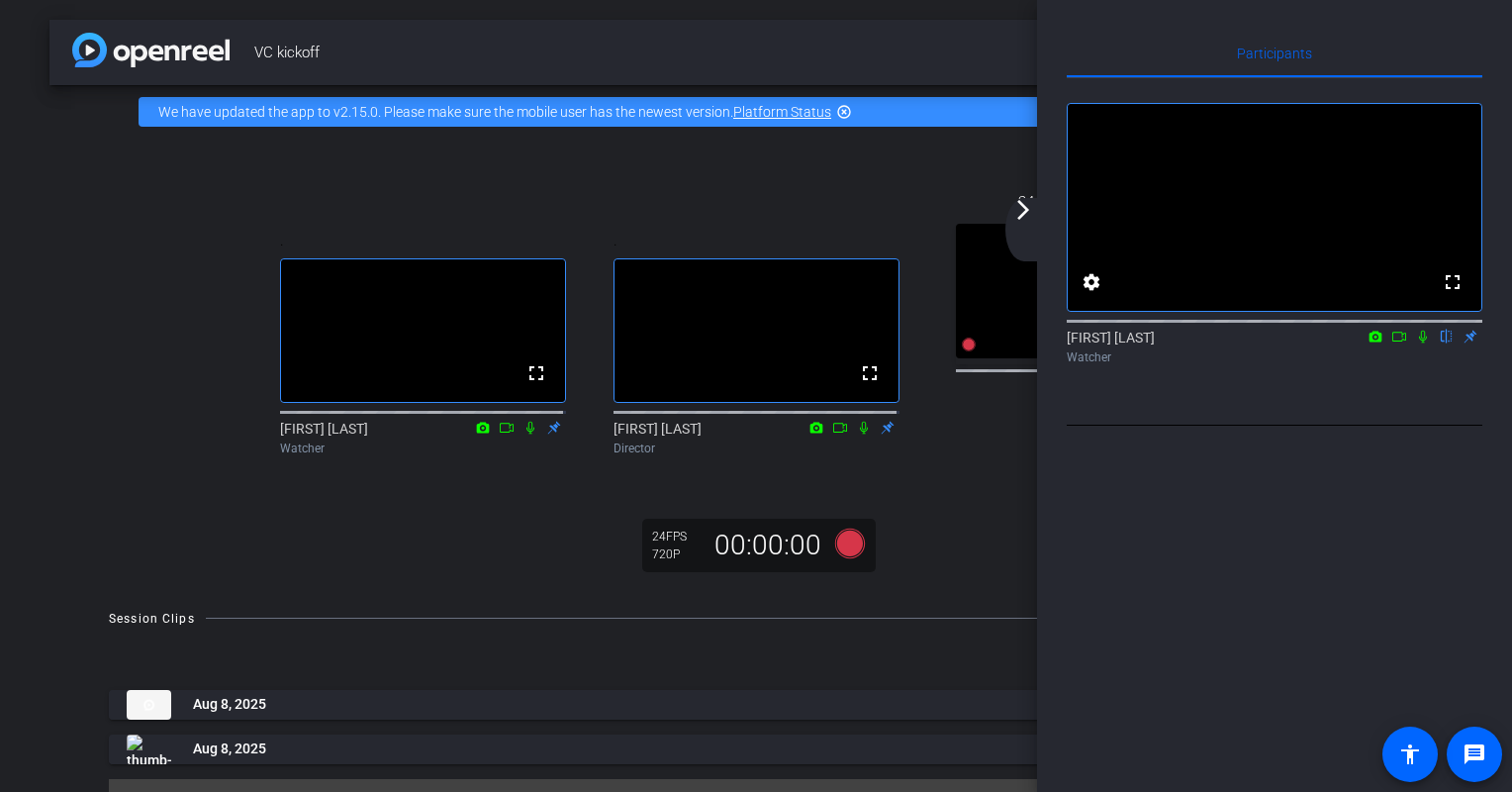 click on "arrow_back_ios_new arrow_forward_ios" 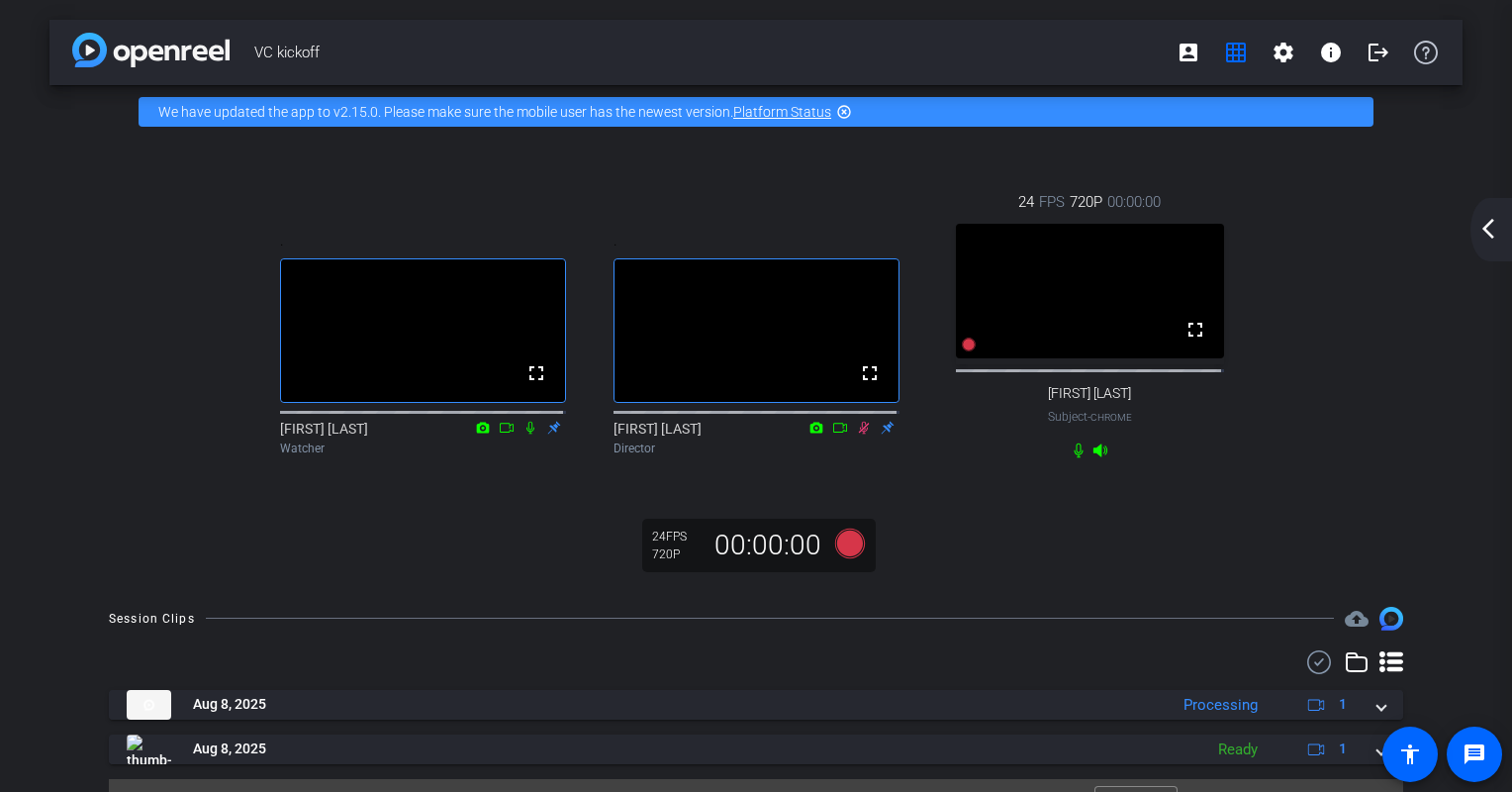 click on "arrow_back_ios_new" 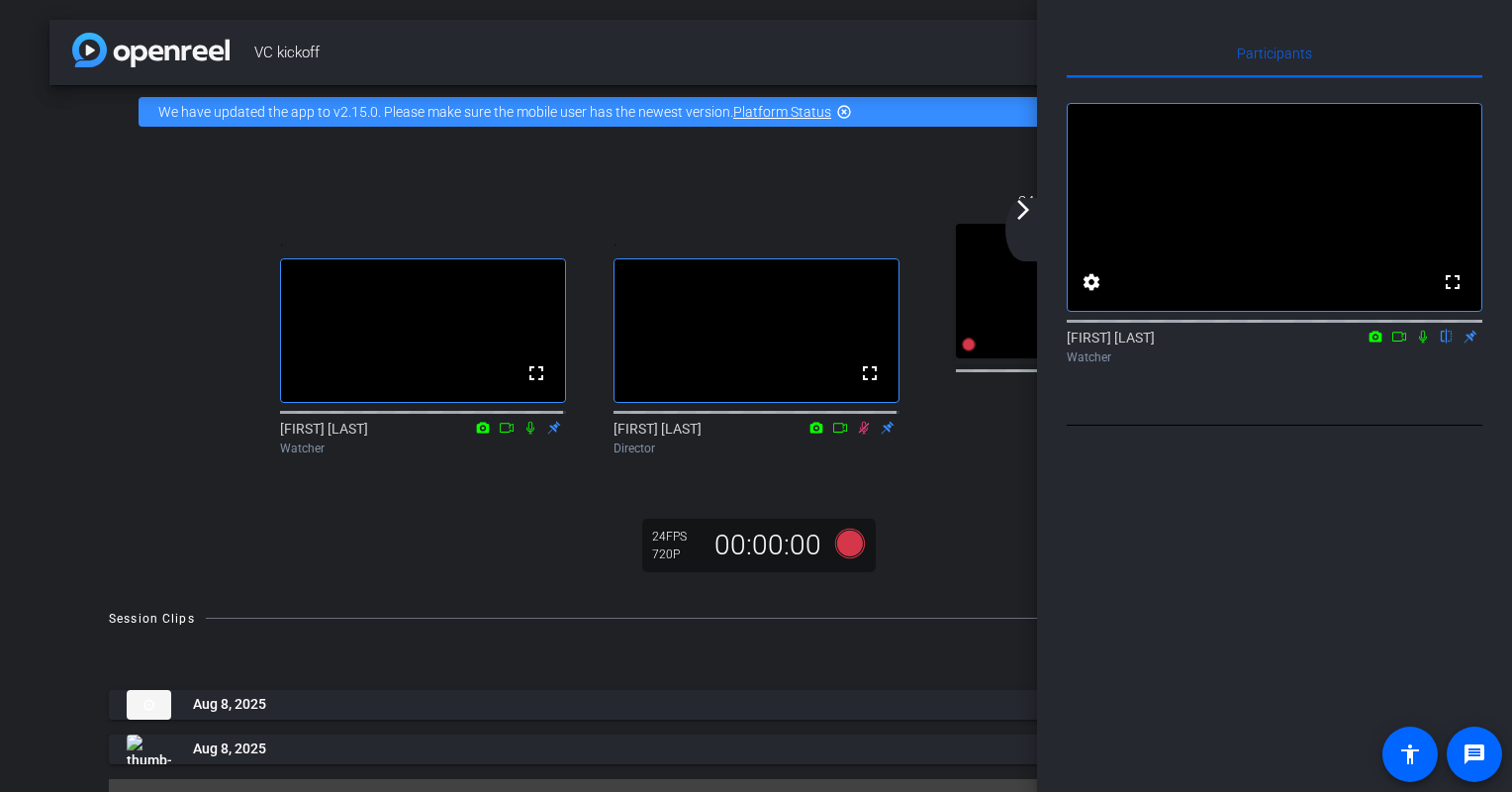 click on "arrow_back_ios_new arrow_forward_ios" 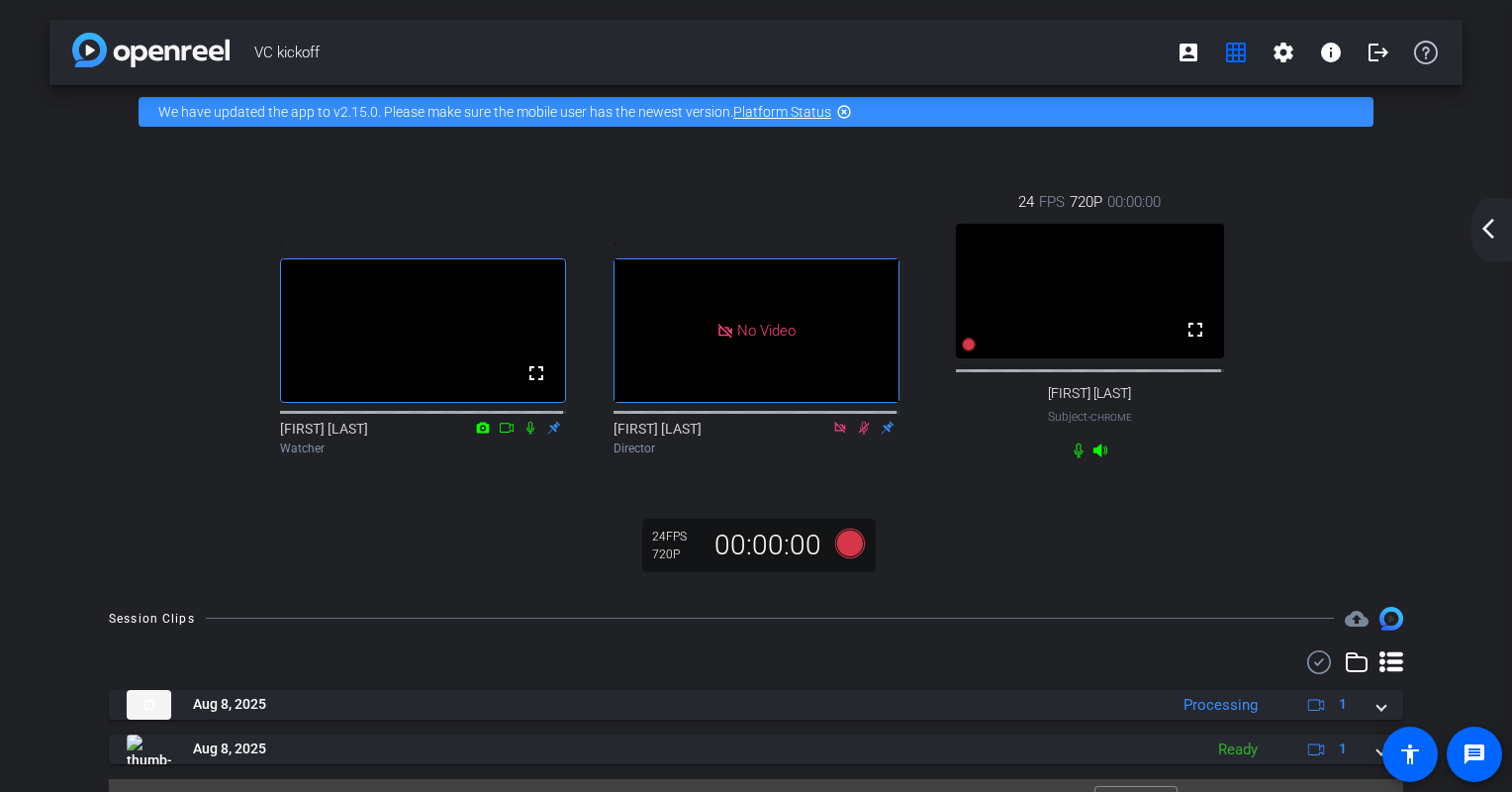 click on "arrow_back_ios_new" 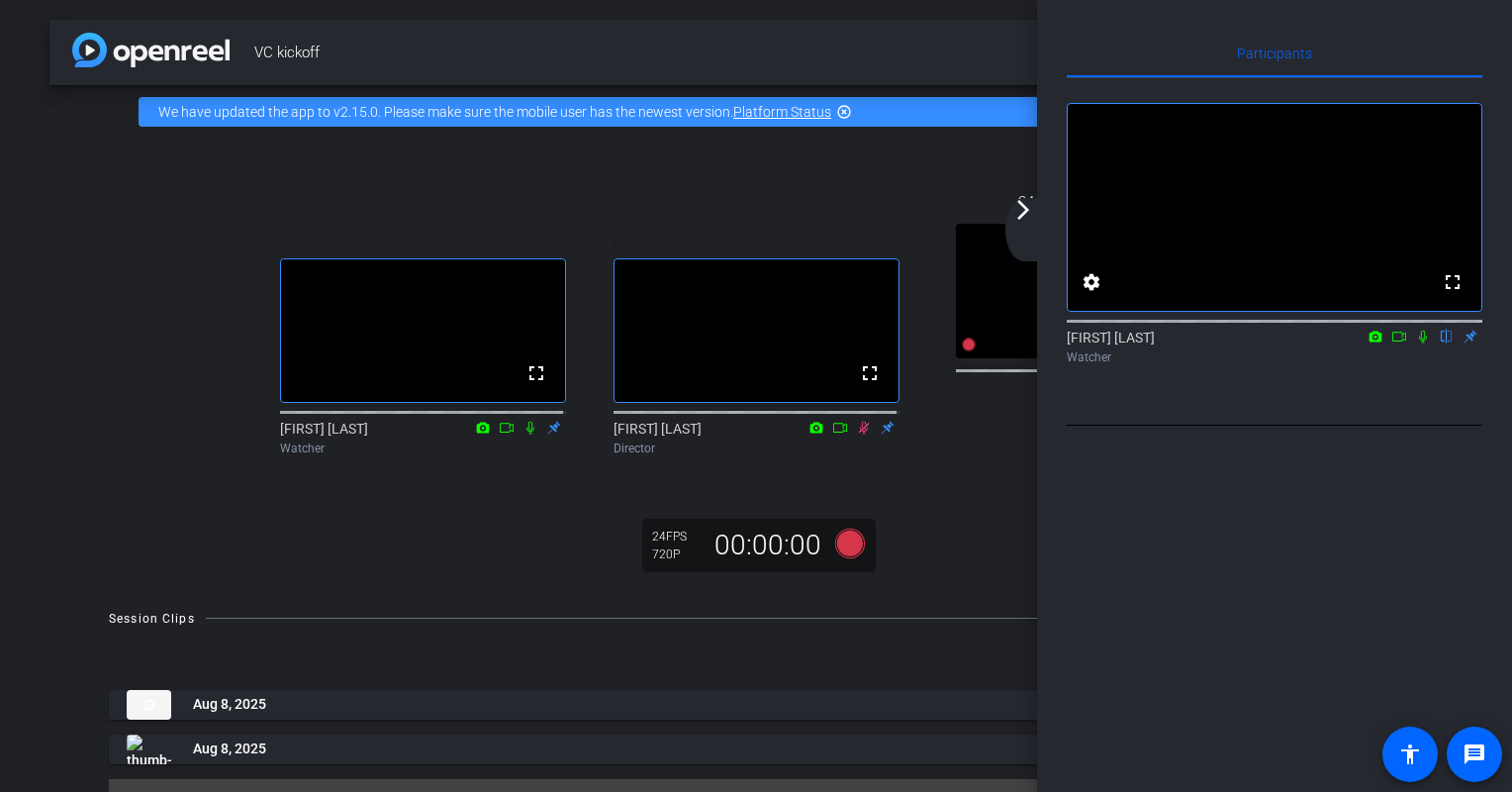 click on "arrow_back_ios_new arrow_forward_ios" 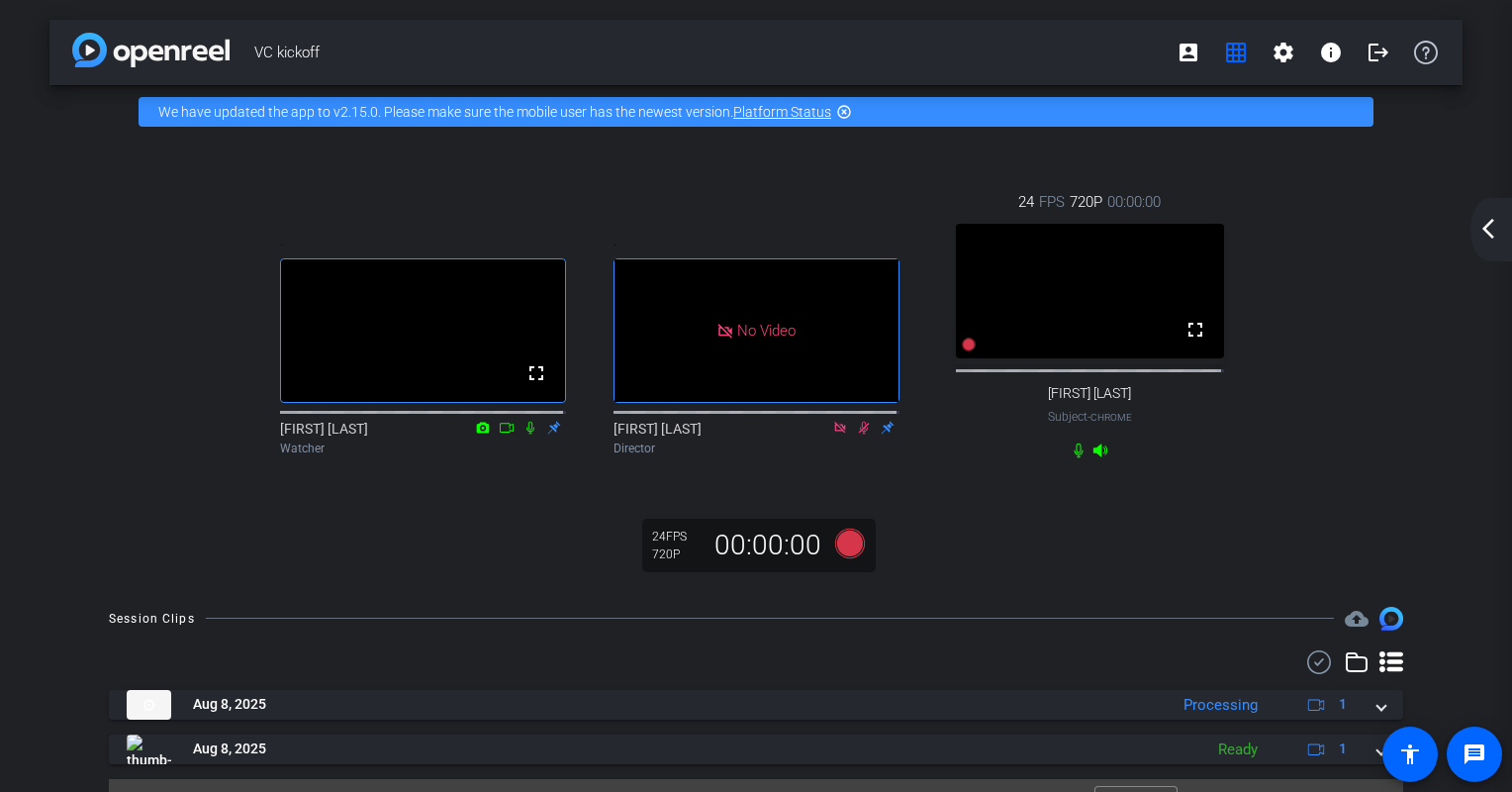 click on "arrow_back_ios_new" 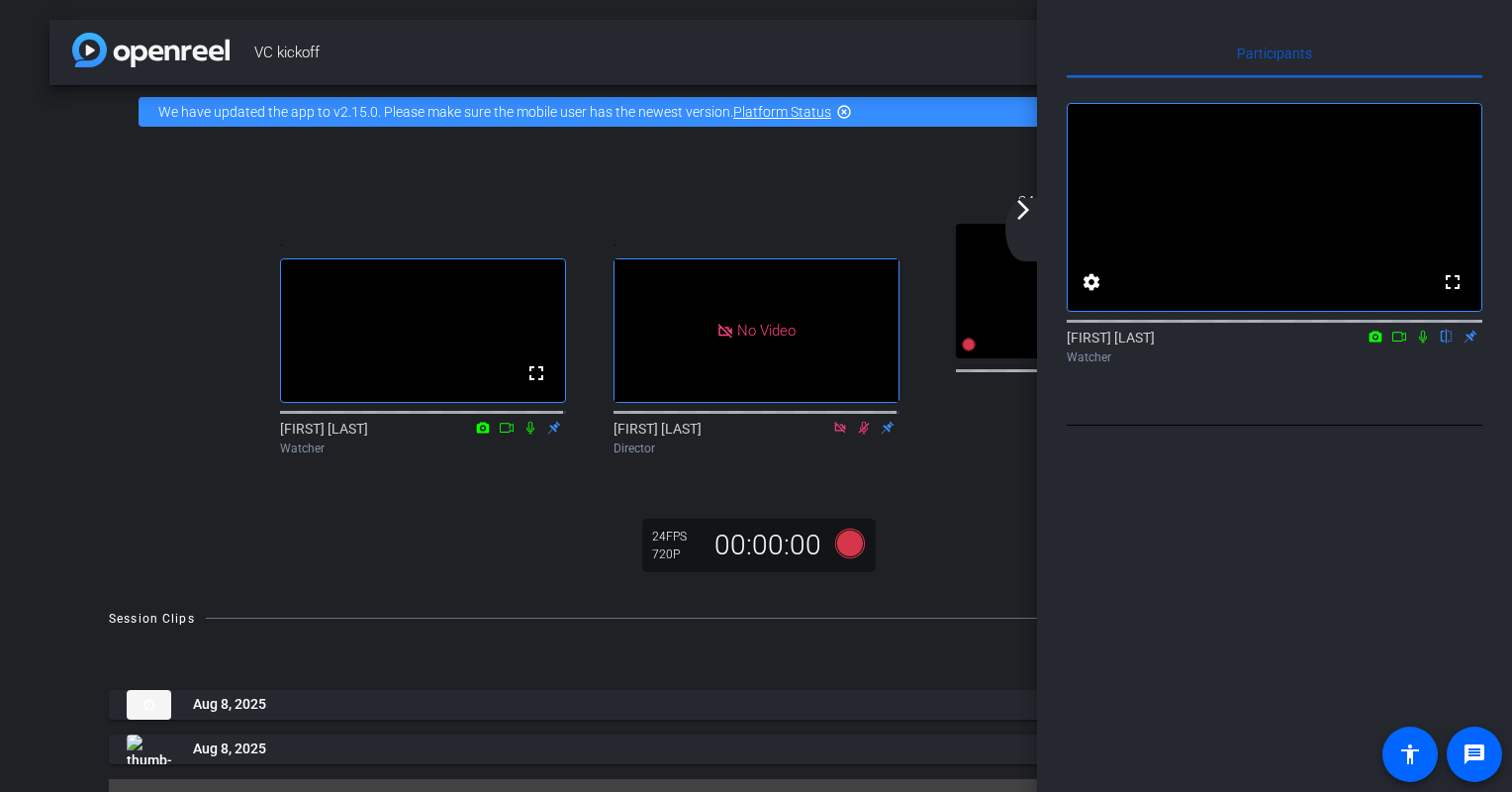 click on "arrow_back_ios_new arrow_forward_ios" 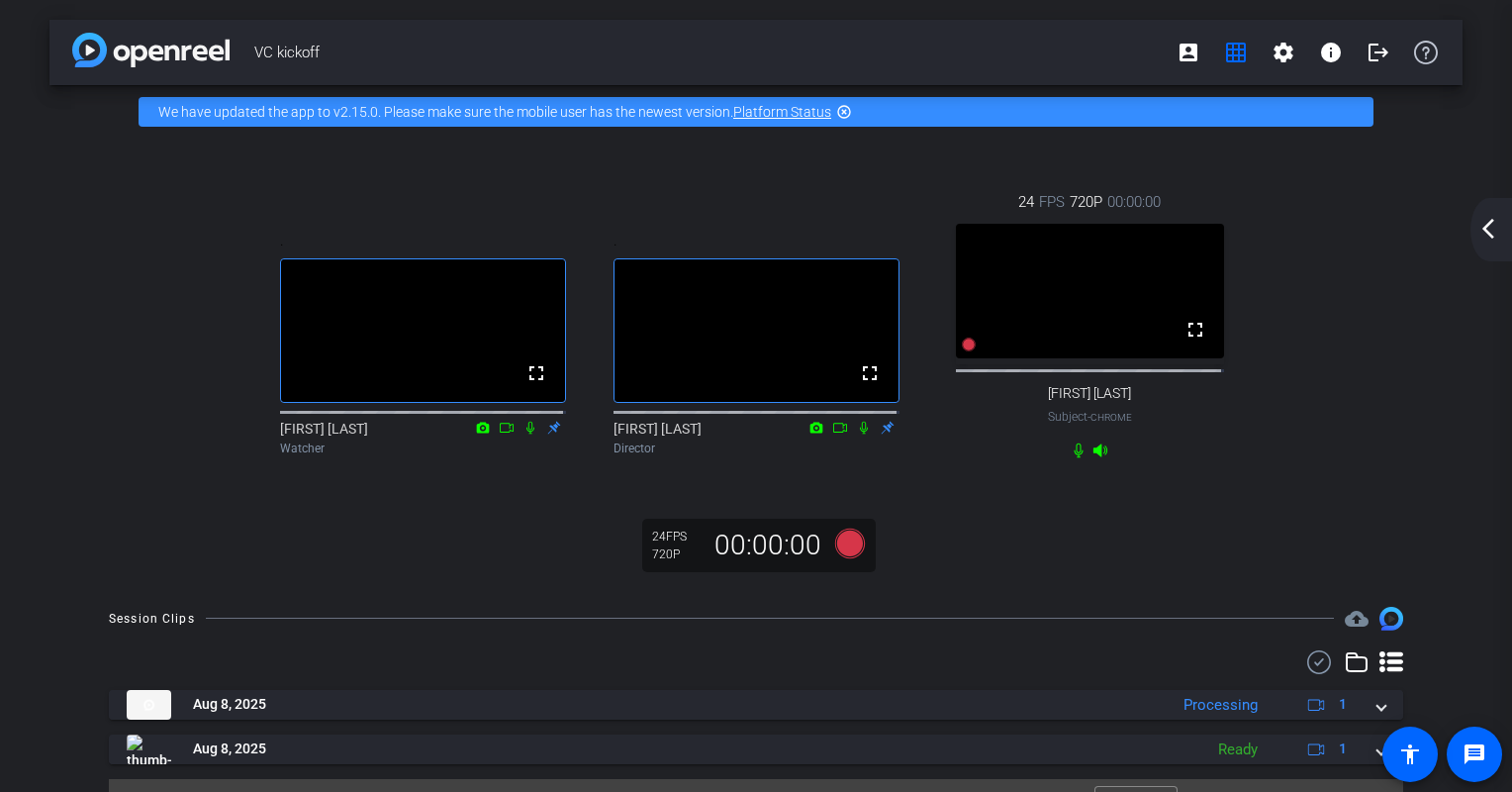 click on "arrow_back_ios_new arrow_forward_ios" 